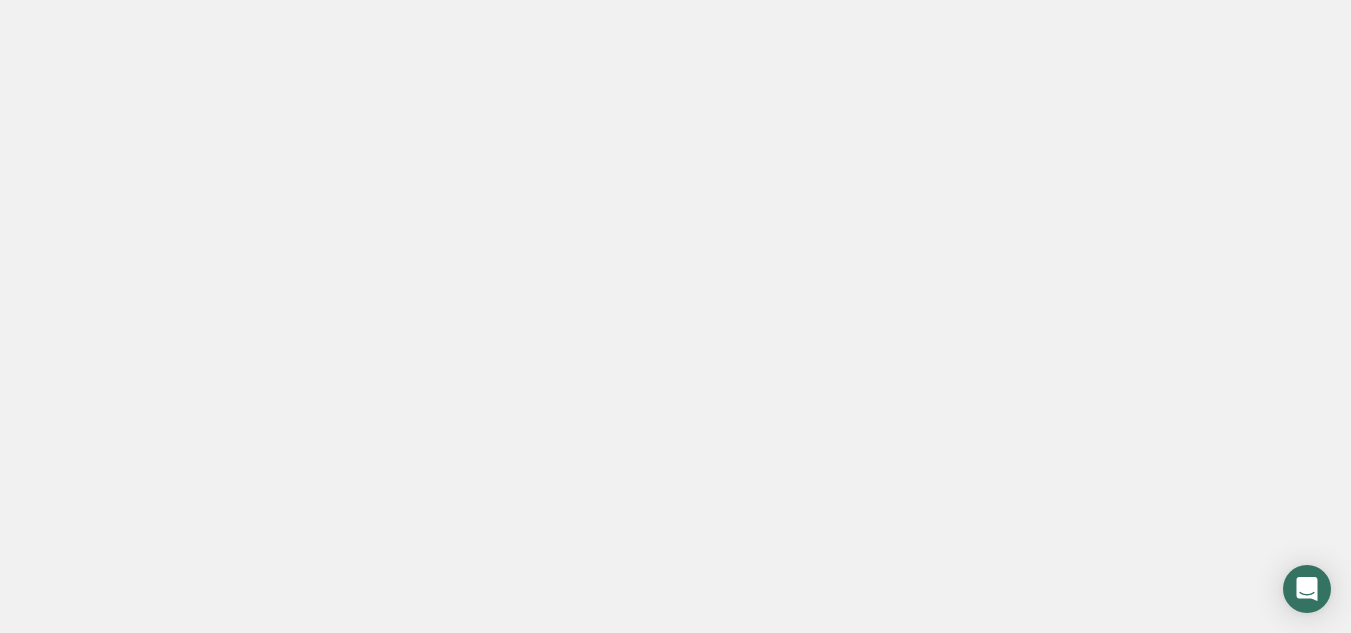 scroll, scrollTop: 0, scrollLeft: 0, axis: both 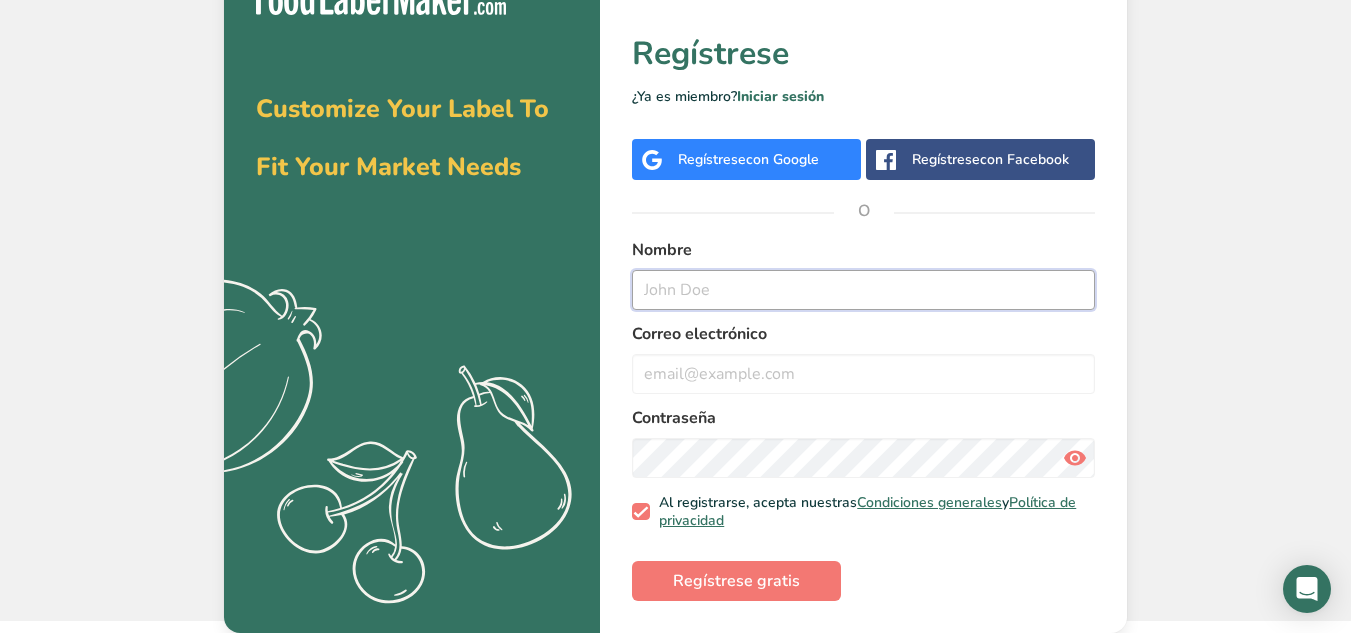 click at bounding box center [863, 290] 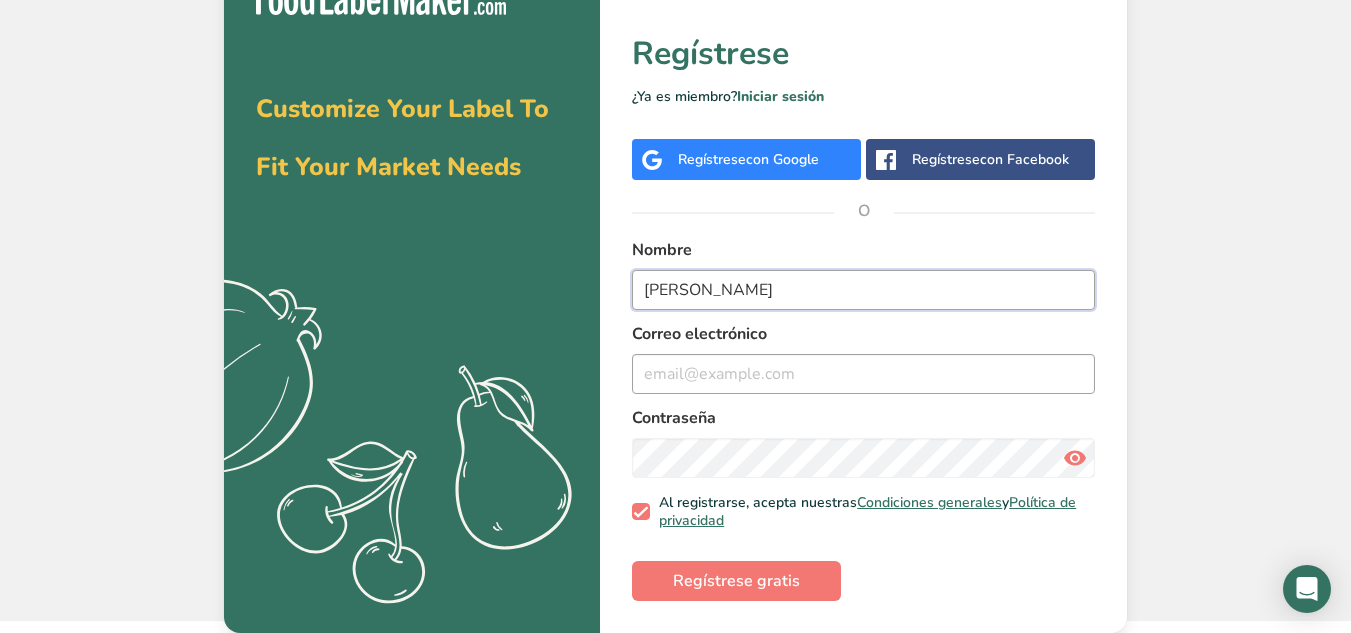 type on "[PERSON_NAME]" 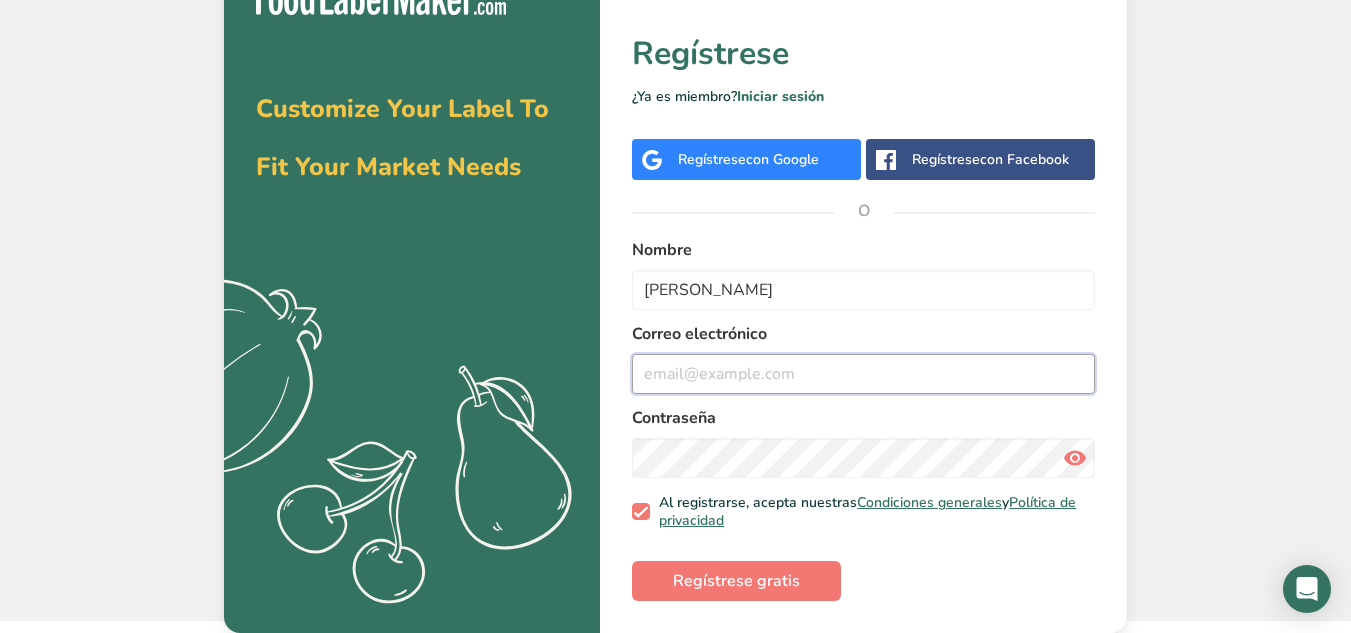 click at bounding box center (863, 374) 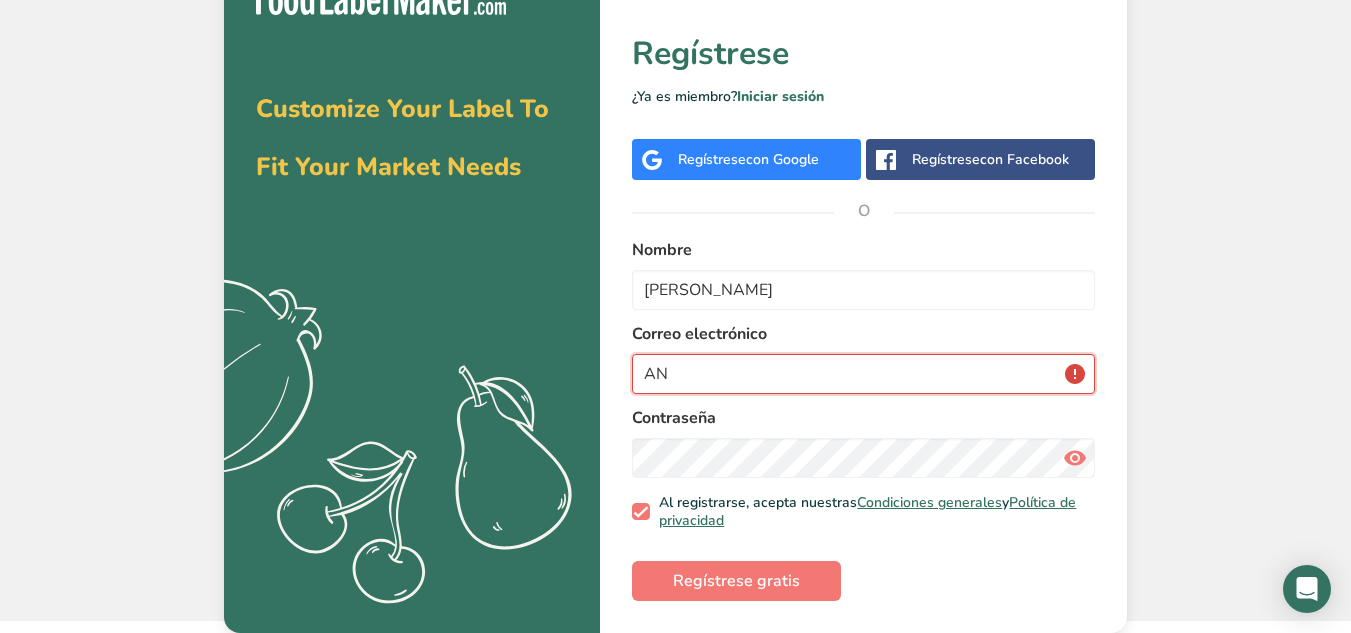 type on "A" 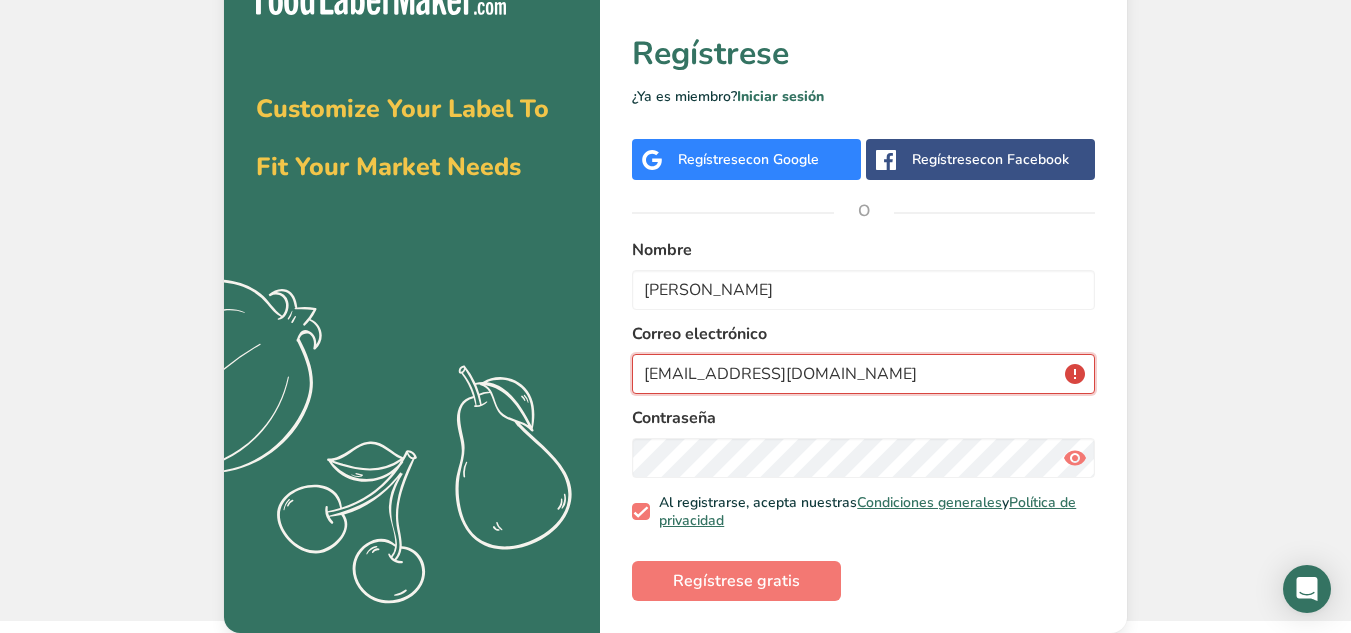 type on "[EMAIL_ADDRESS][DOMAIN_NAME]" 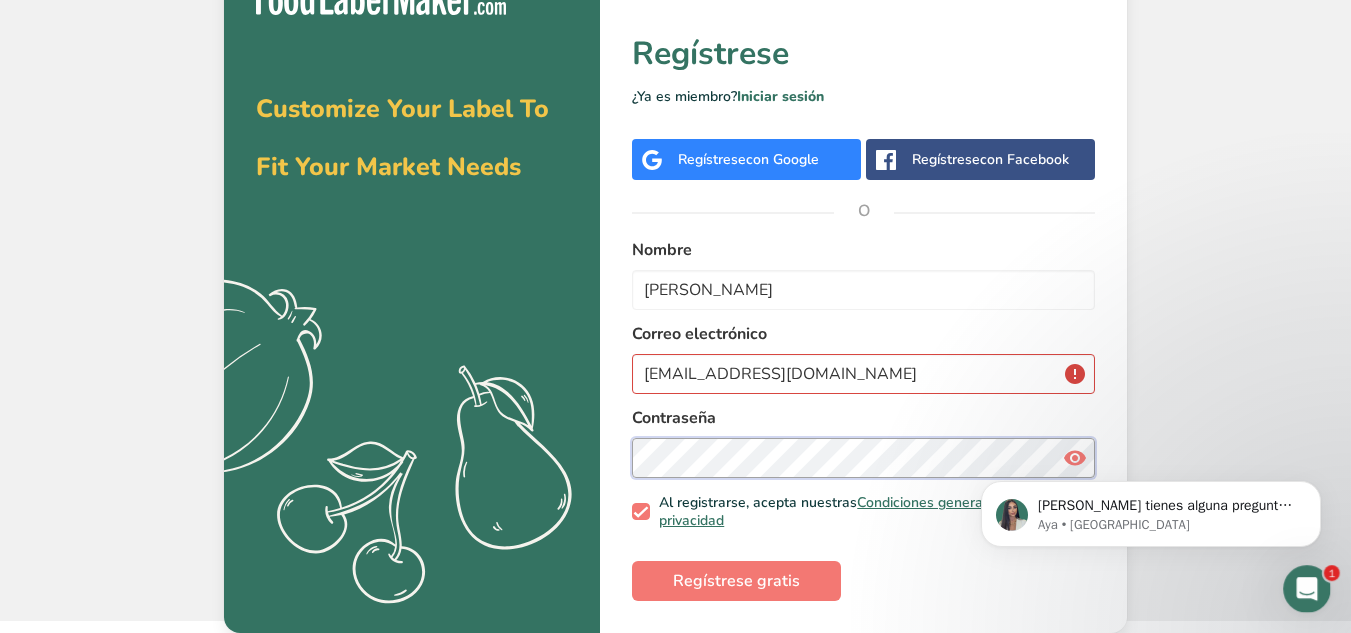 scroll, scrollTop: 0, scrollLeft: 0, axis: both 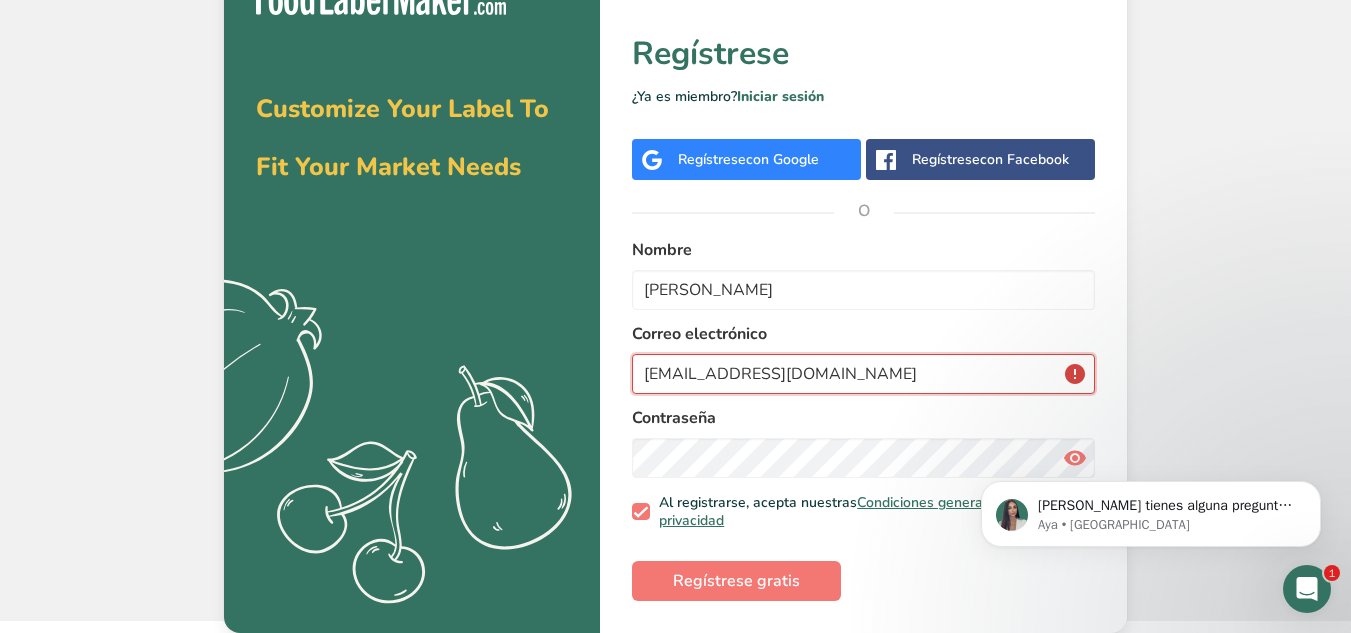 click on "[EMAIL_ADDRESS][DOMAIN_NAME]" at bounding box center (863, 374) 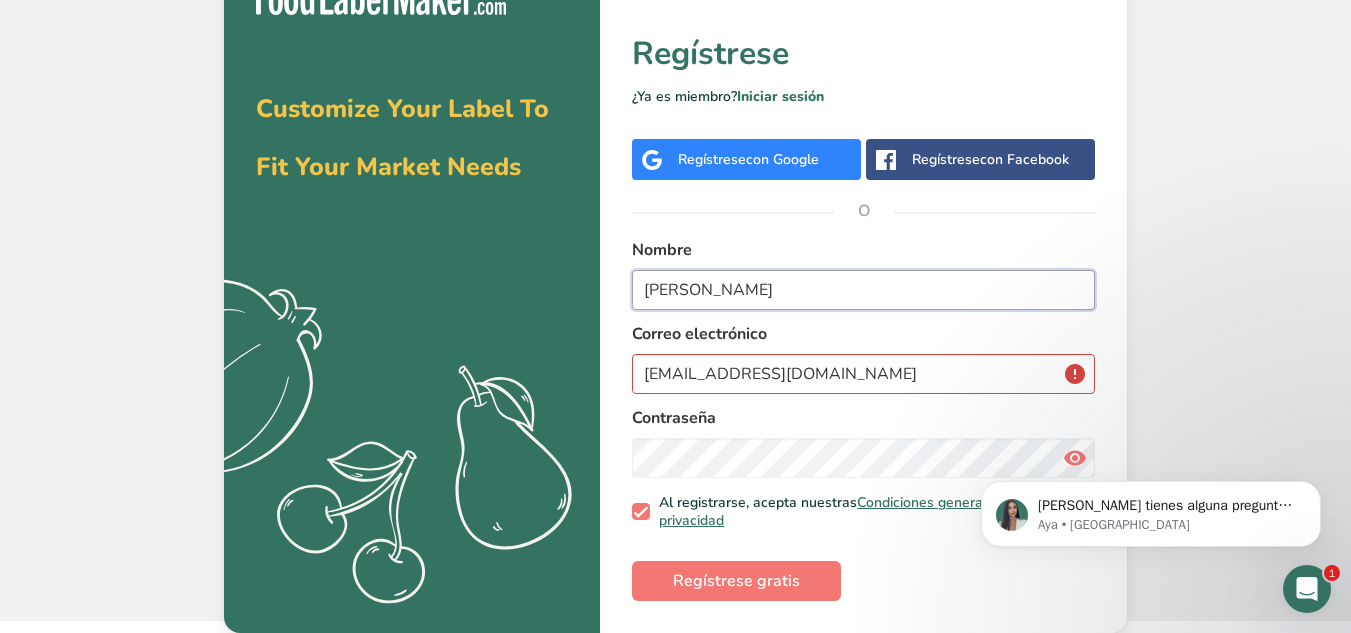 click on "[PERSON_NAME]" at bounding box center [863, 290] 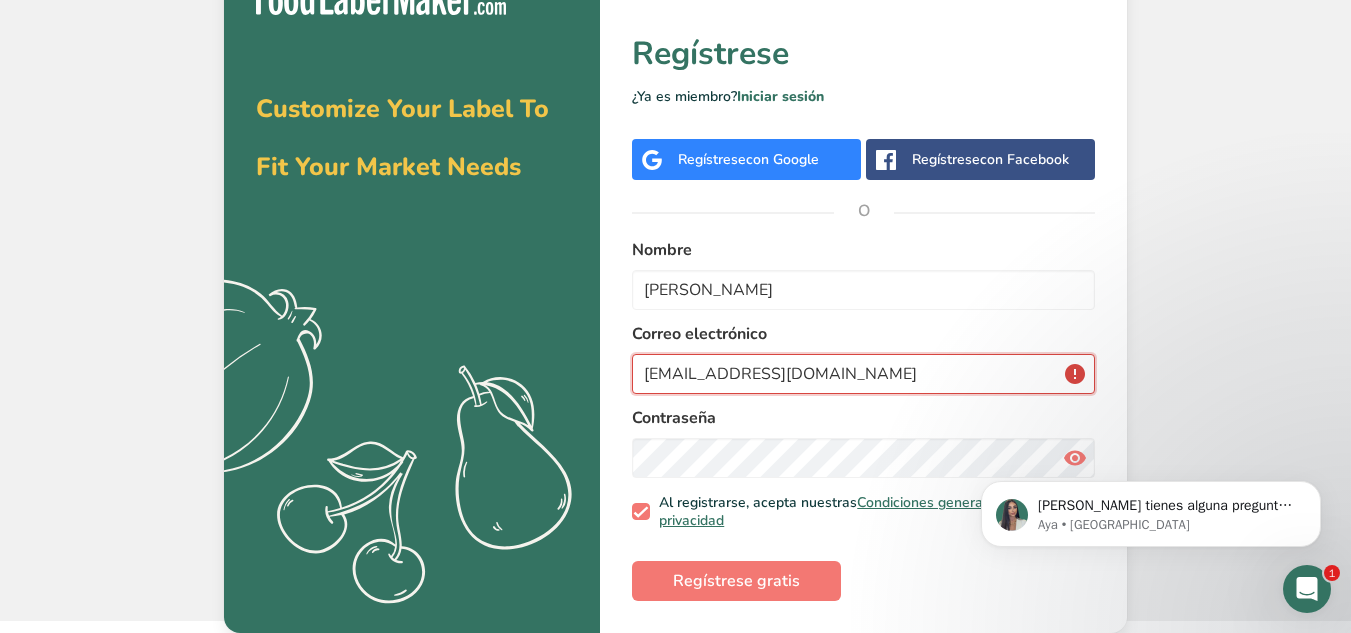 click on "[EMAIL_ADDRESS][DOMAIN_NAME]" at bounding box center [863, 374] 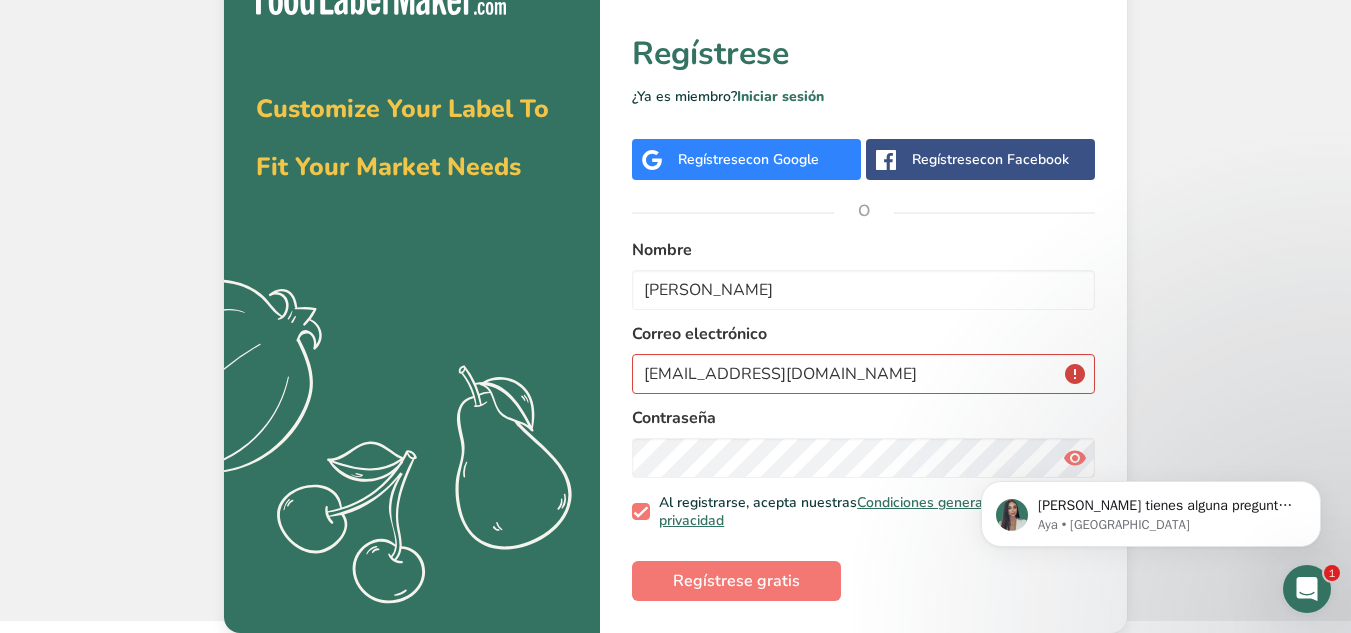 click on "Contraseña" at bounding box center [863, 418] 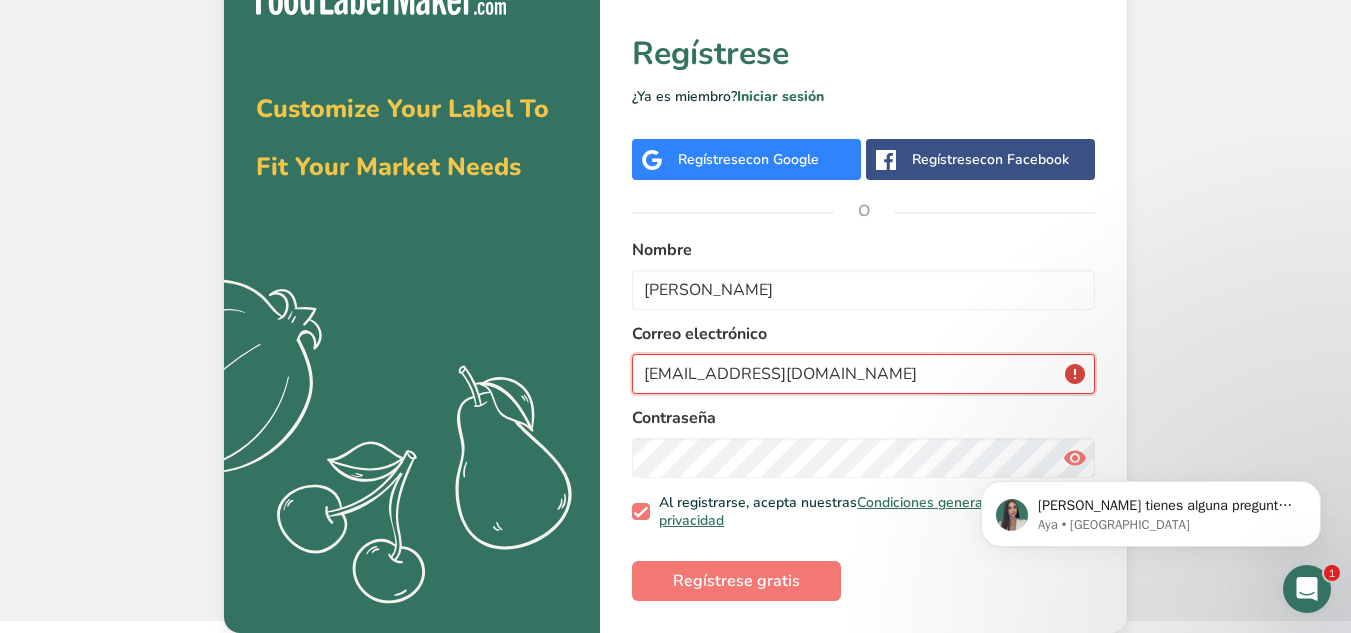 drag, startPoint x: 939, startPoint y: 372, endPoint x: 467, endPoint y: 426, distance: 475.07895 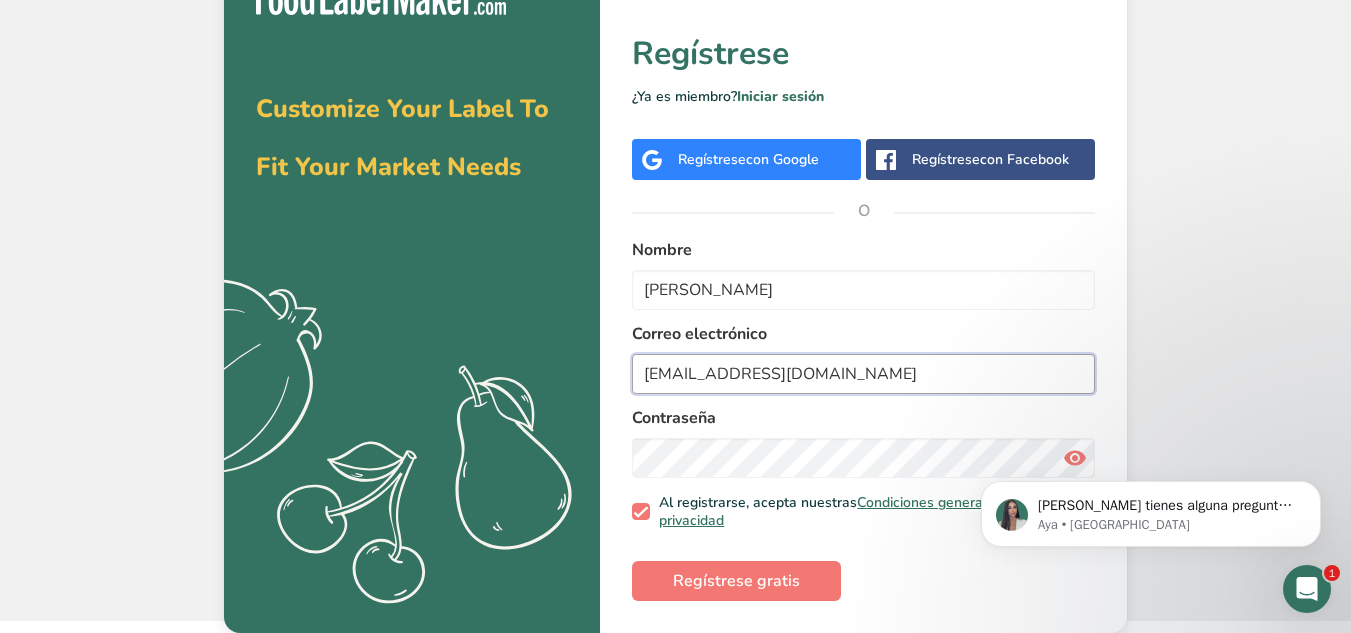 type on "[EMAIL_ADDRESS][DOMAIN_NAME]" 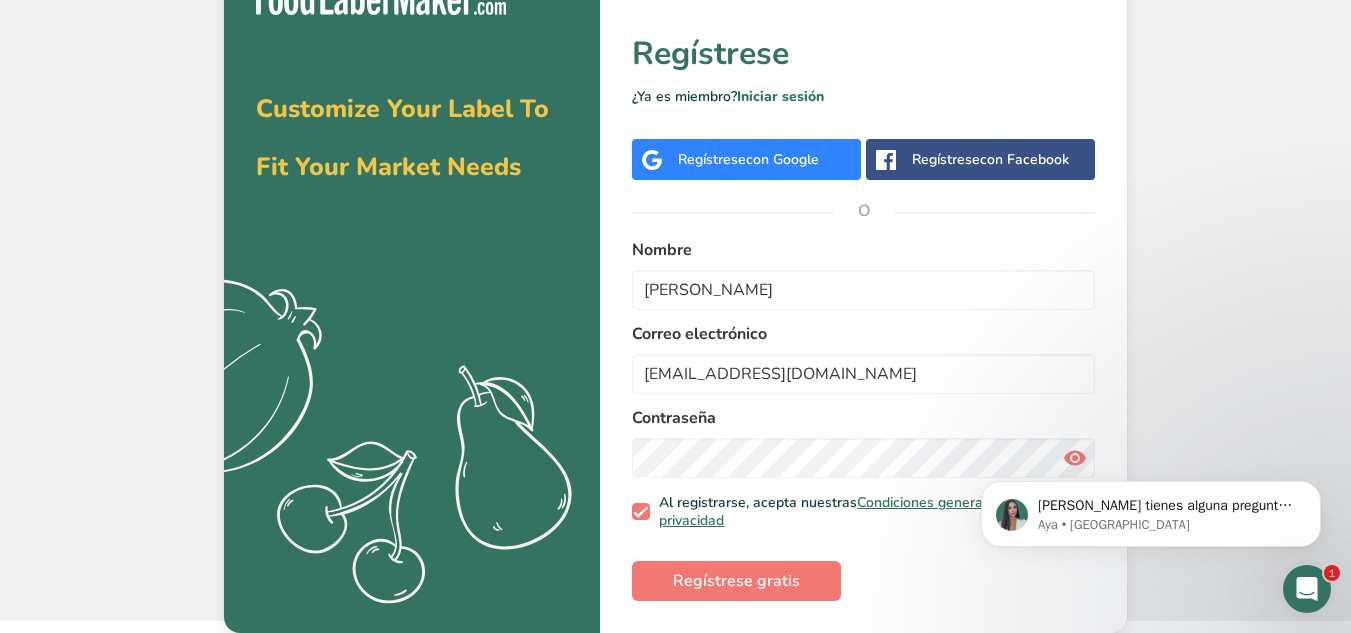 click on "Contraseña" at bounding box center [863, 418] 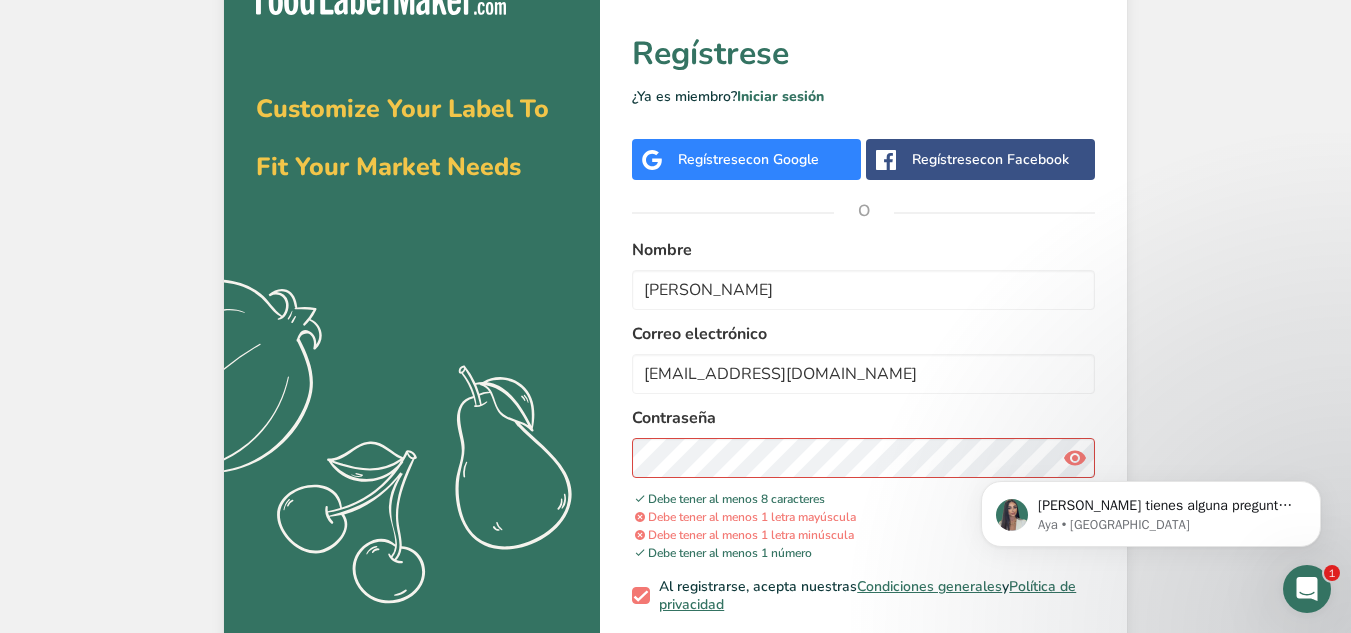 click on "[PERSON_NAME] tienes alguna pregunta no dudes en consultarnos. ¡Estamos aquí para ayudarte! 😊 Aya • [GEOGRAPHIC_DATA]" at bounding box center [1151, 509] 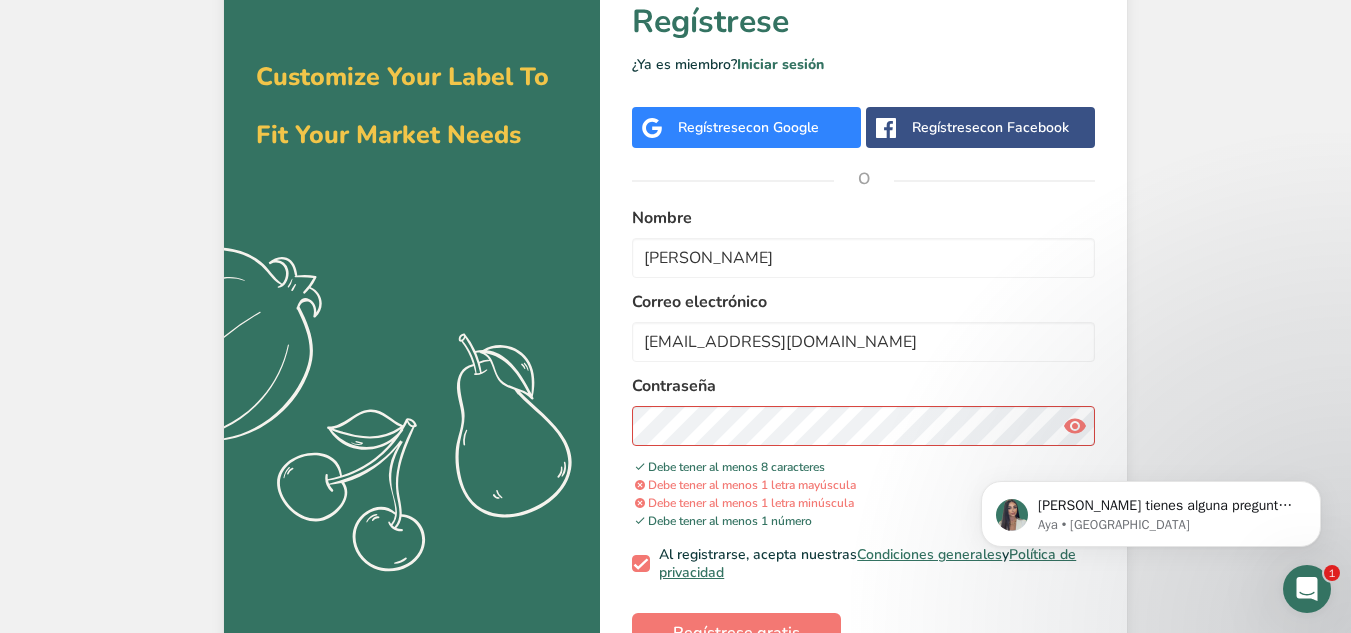 scroll, scrollTop: 122, scrollLeft: 0, axis: vertical 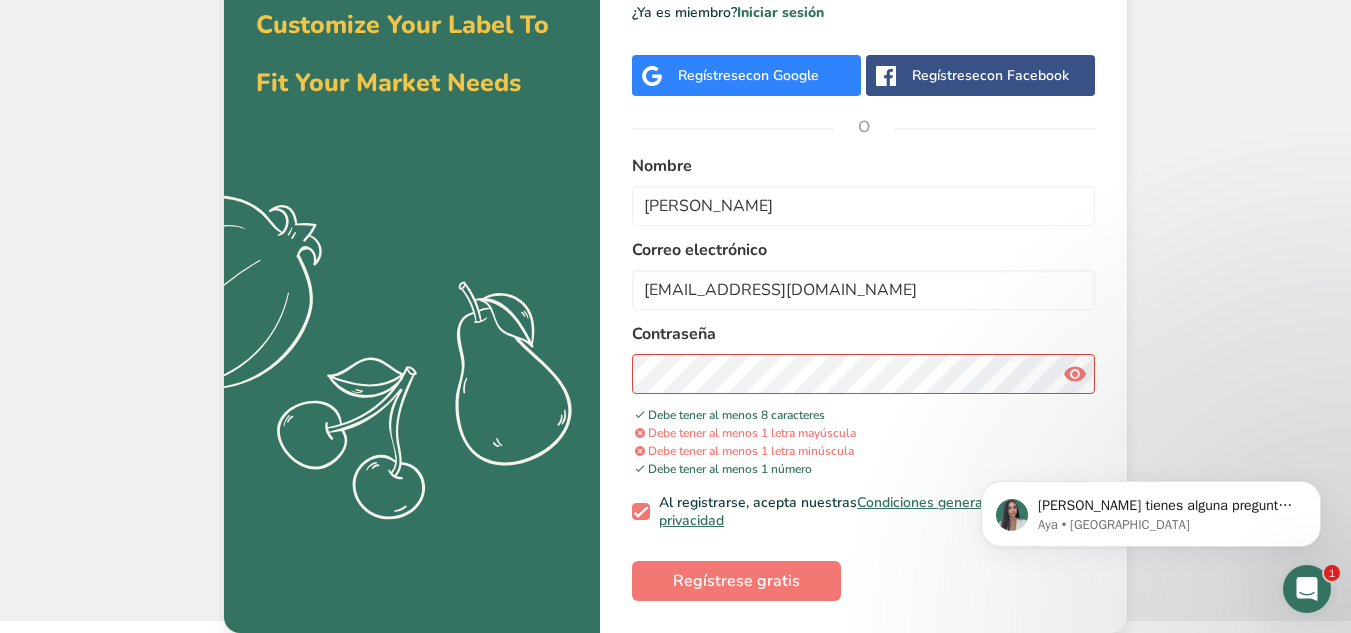click at bounding box center [1075, 374] 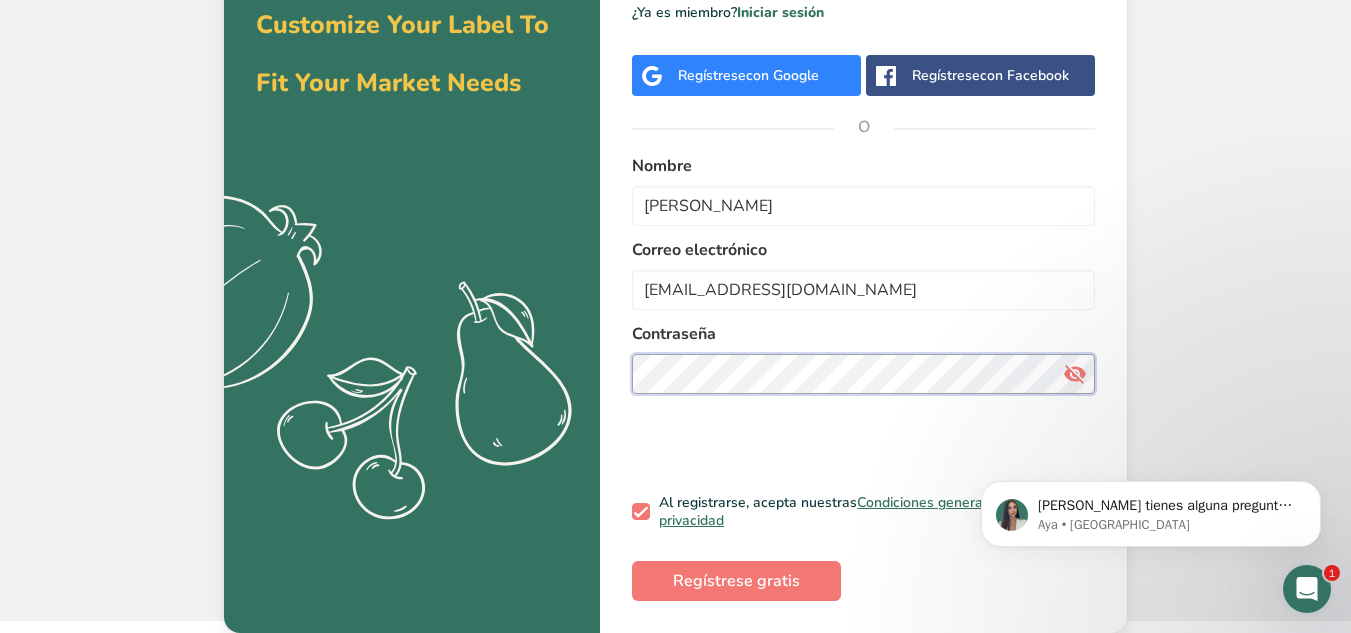 scroll, scrollTop: 38, scrollLeft: 0, axis: vertical 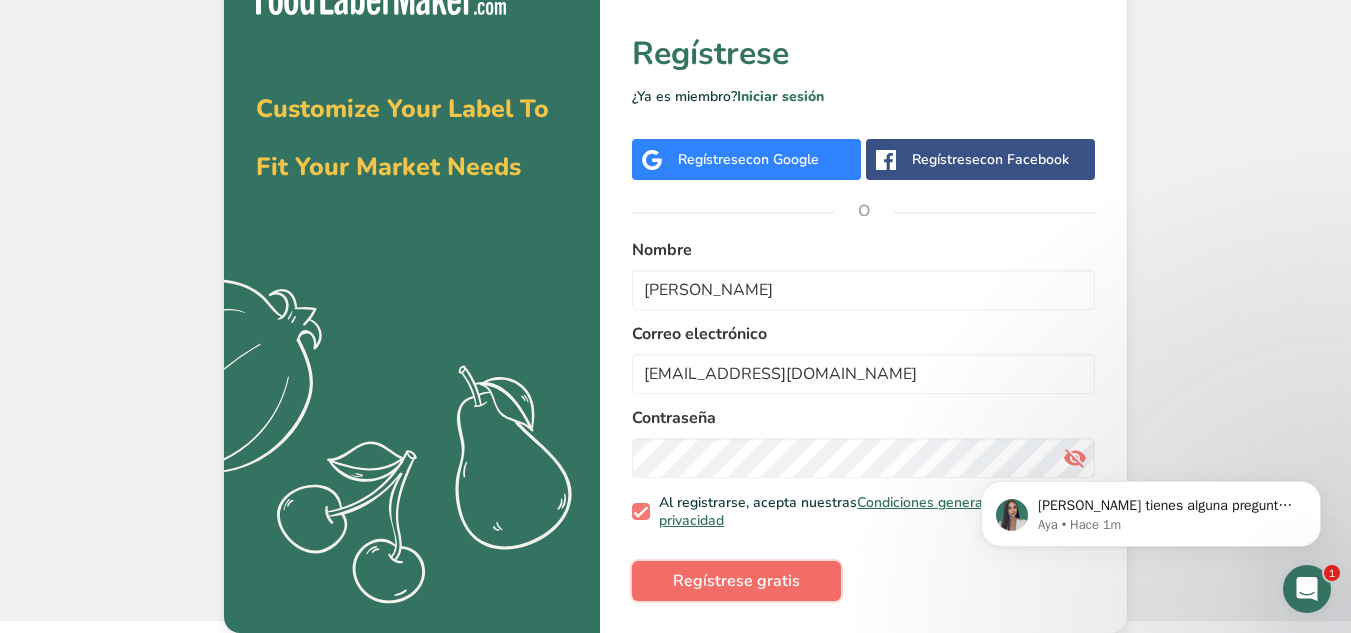 click on "Regístrese gratis" at bounding box center (736, 581) 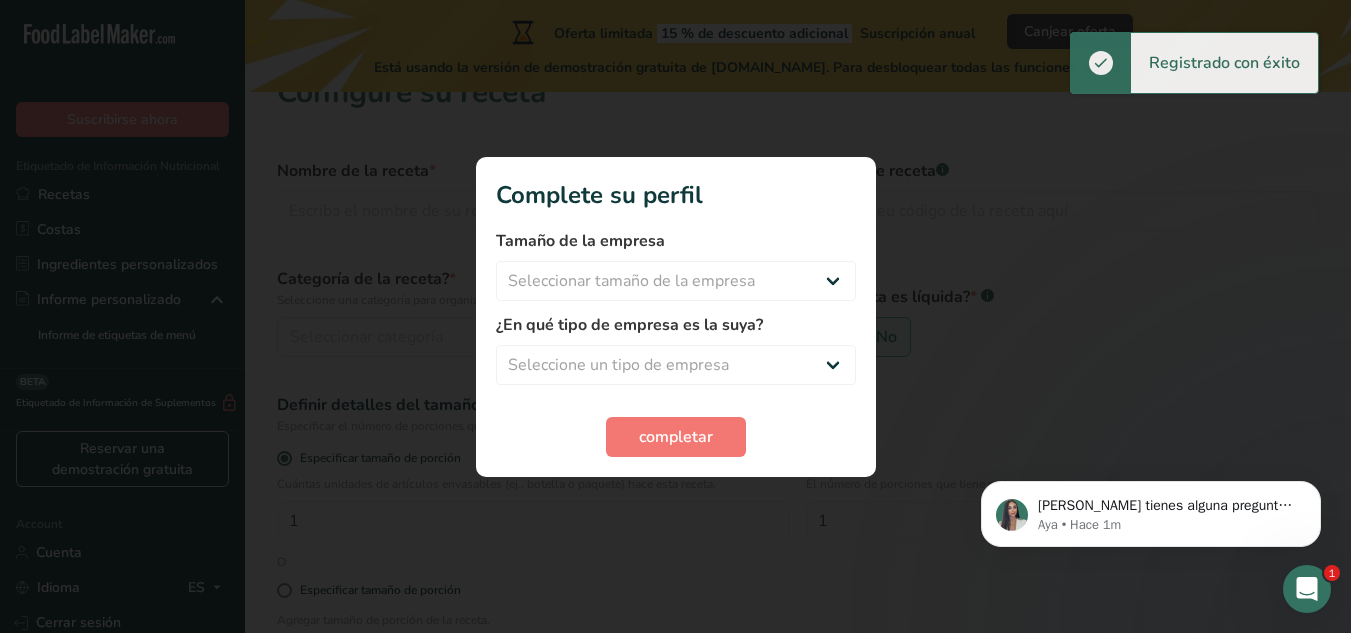 scroll, scrollTop: 0, scrollLeft: 0, axis: both 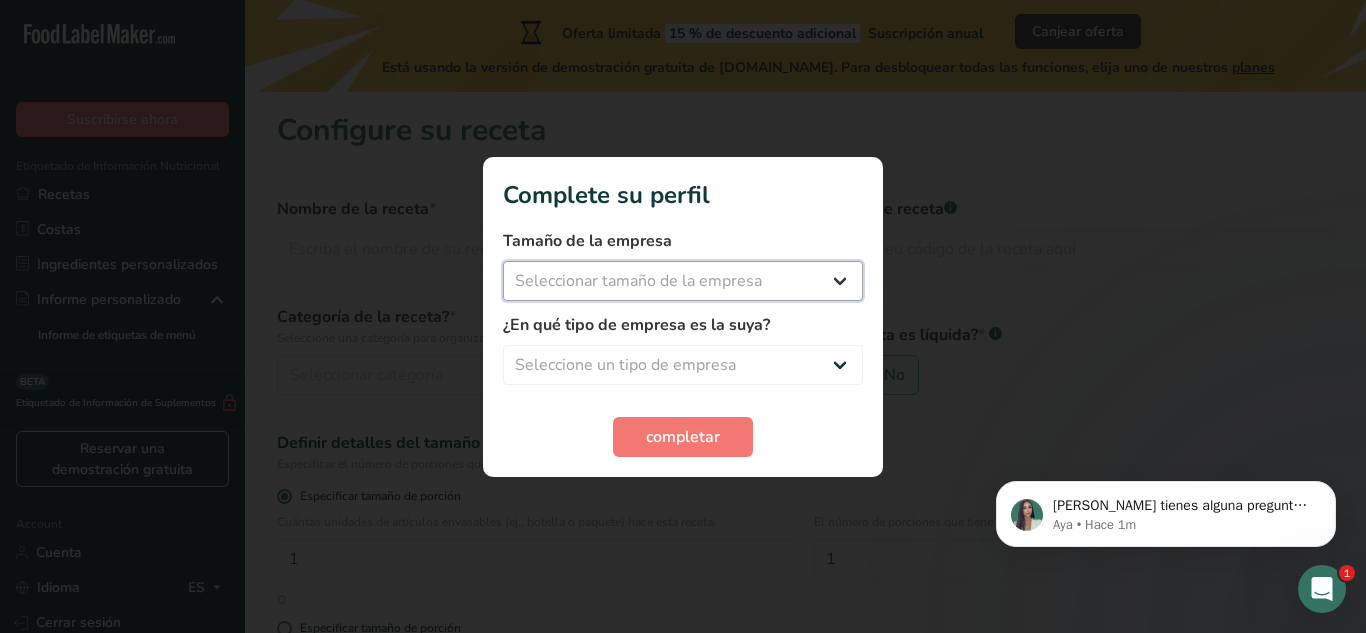 click on "Seleccionar tamaño de la empresa
Menos de 10 empleados
De 10 a 50 empleados
De 51 a 500 empleados
Más de 500 empleados" at bounding box center [683, 281] 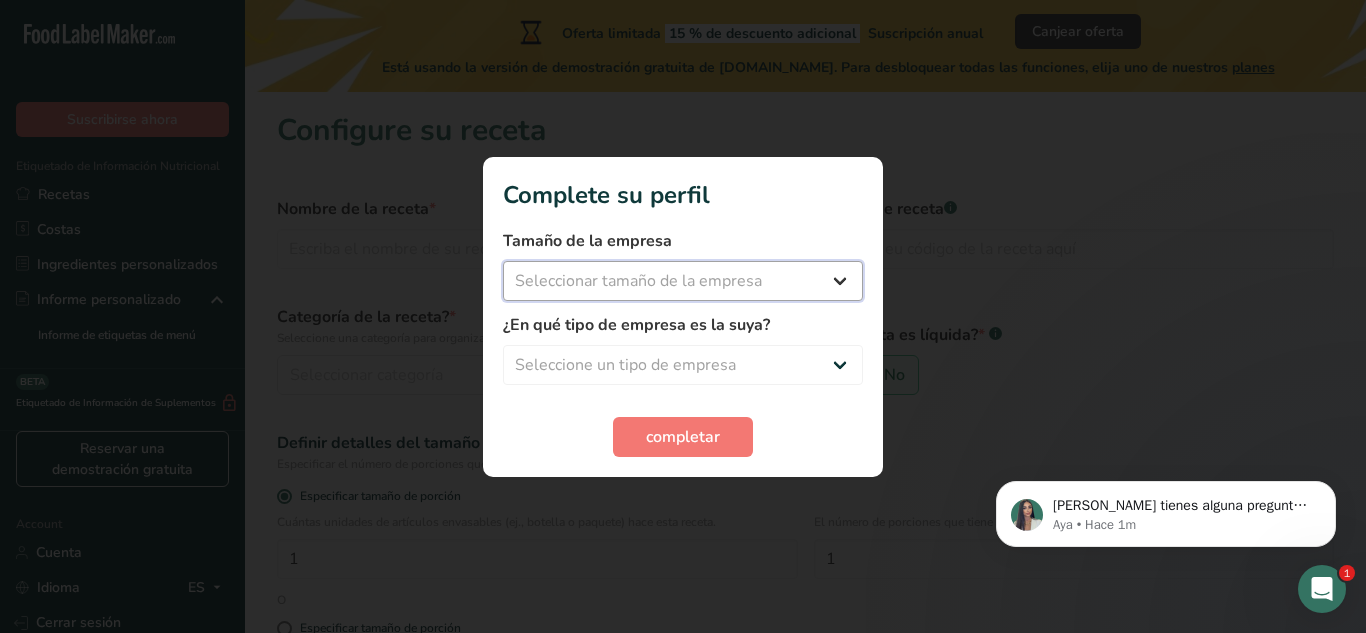 select on "2" 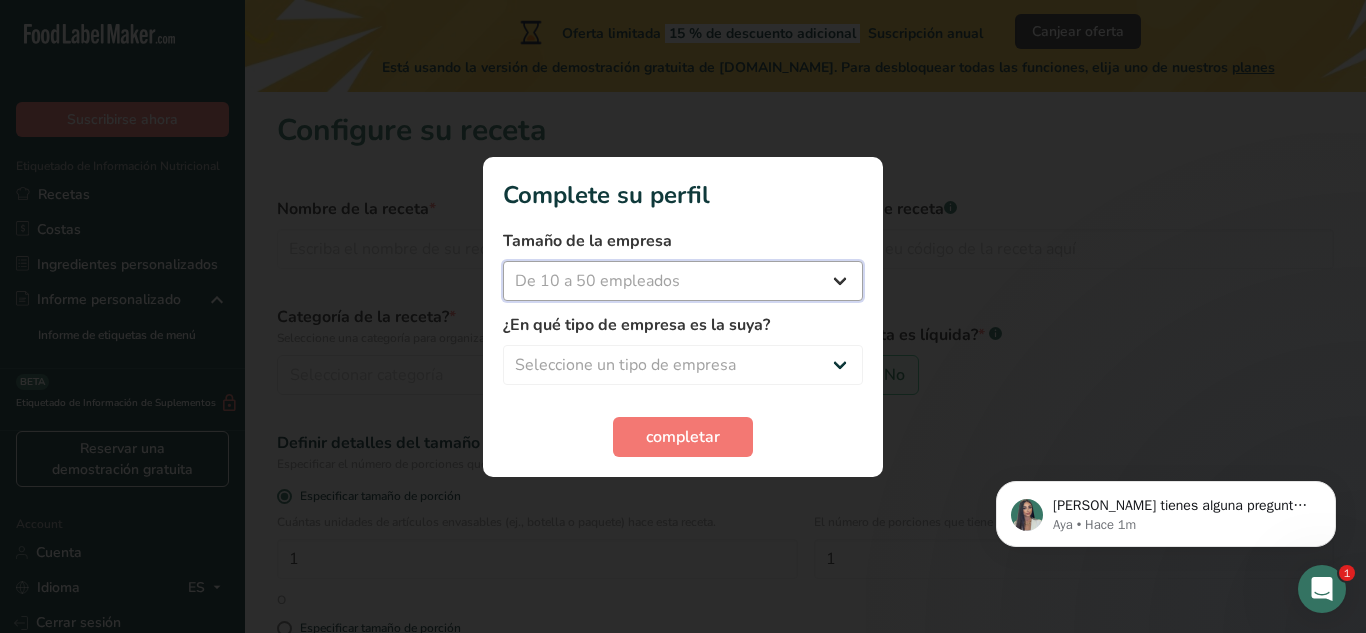 click on "Seleccionar tamaño de la empresa
Menos de 10 empleados
De 10 a 50 empleados
De 51 a 500 empleados
Más de 500 empleados" at bounding box center (683, 281) 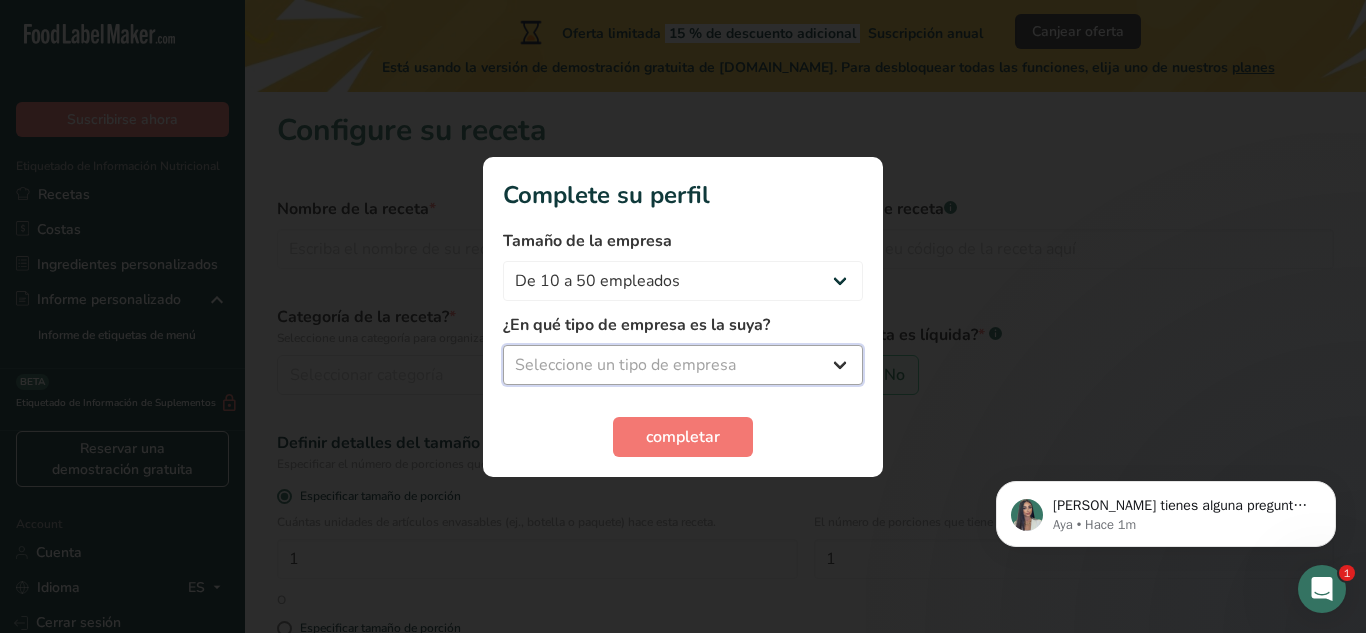 click on "Seleccione un tipo de empresa
Fabricante de alimentos envasados
Restaurante y cafetería
[GEOGRAPHIC_DATA]
Empresa de comidas preparadas y cáterin
Nutricionista
Bloguero gastronómico
Entrenador personal
Otro" at bounding box center (683, 365) 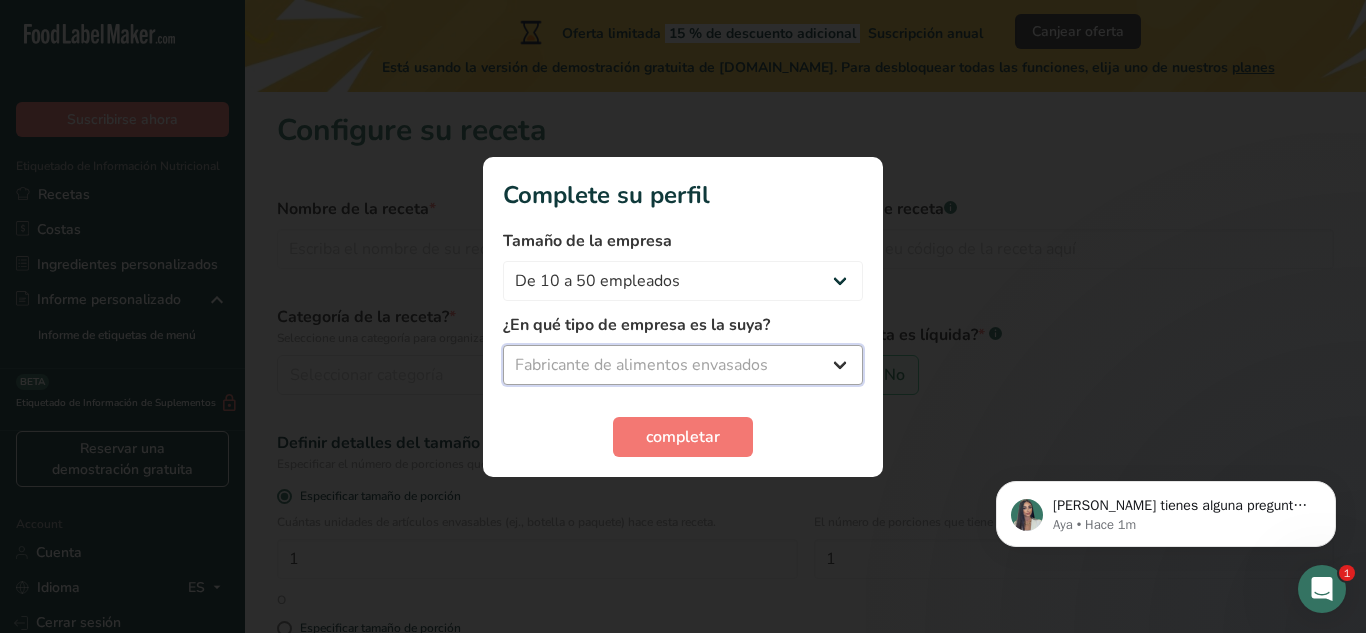 click on "Seleccione un tipo de empresa
Fabricante de alimentos envasados
Restaurante y cafetería
[GEOGRAPHIC_DATA]
Empresa de comidas preparadas y cáterin
Nutricionista
Bloguero gastronómico
Entrenador personal
Otro" at bounding box center (683, 365) 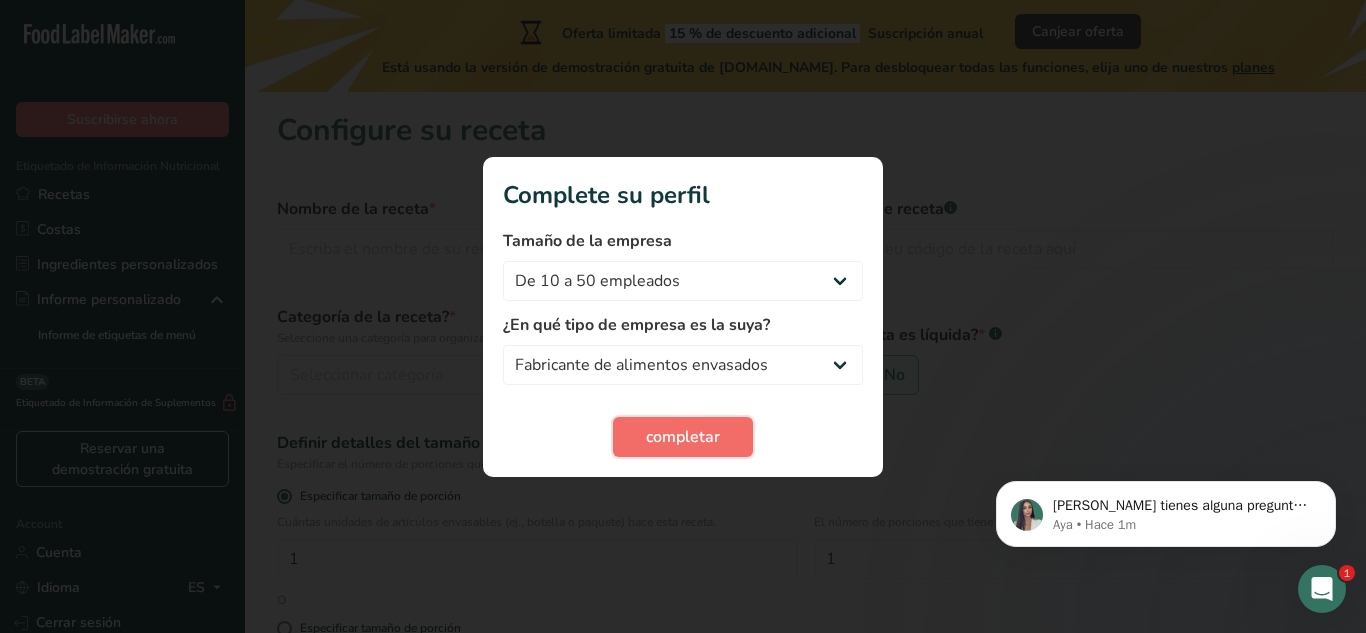 click on "completar" at bounding box center (683, 437) 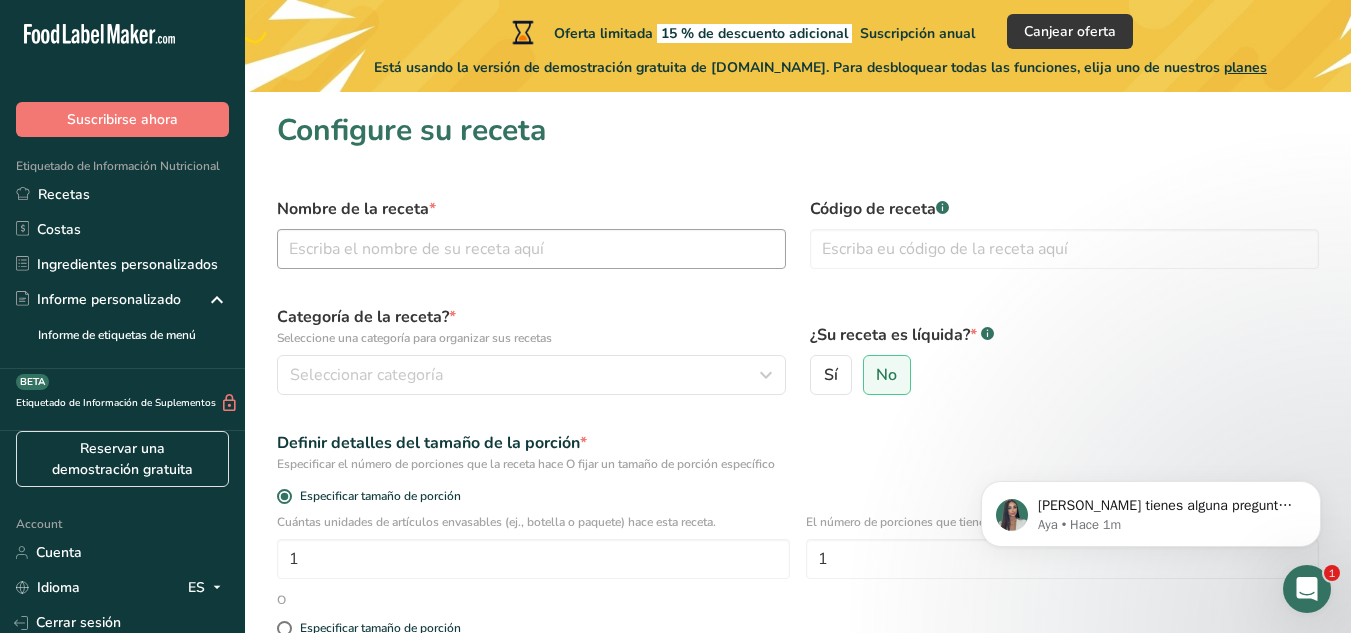 scroll, scrollTop: 100, scrollLeft: 0, axis: vertical 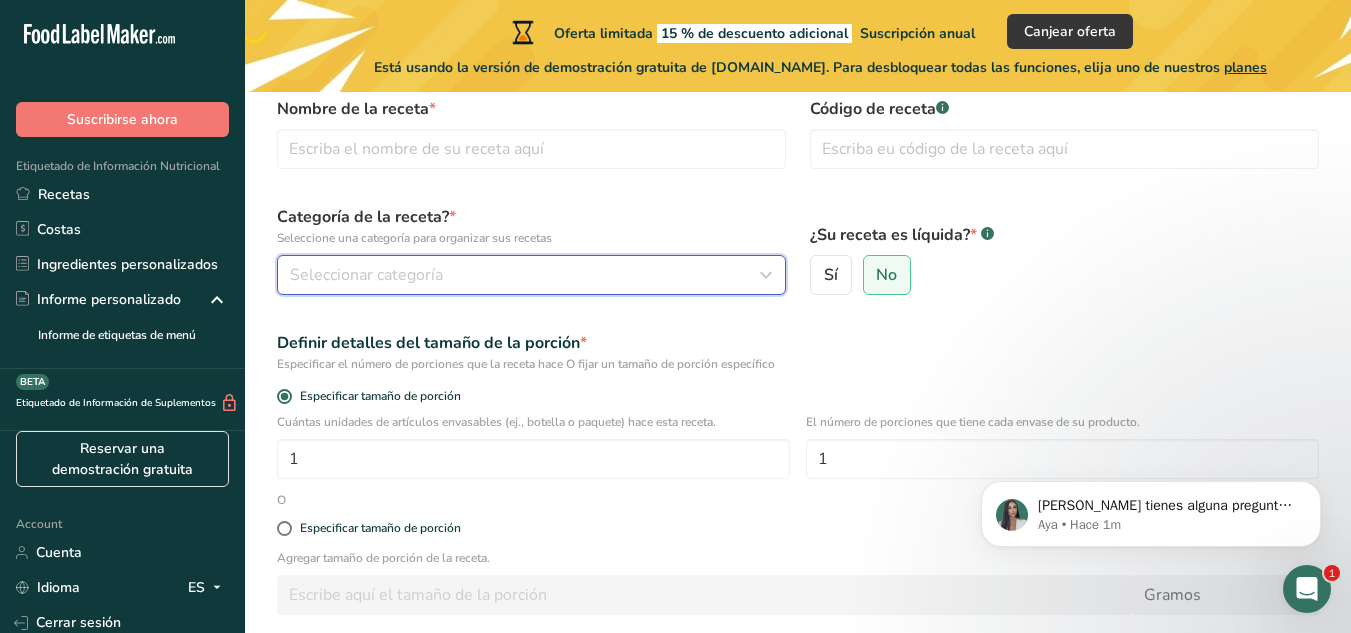 click on "Seleccionar categoría" at bounding box center (525, 275) 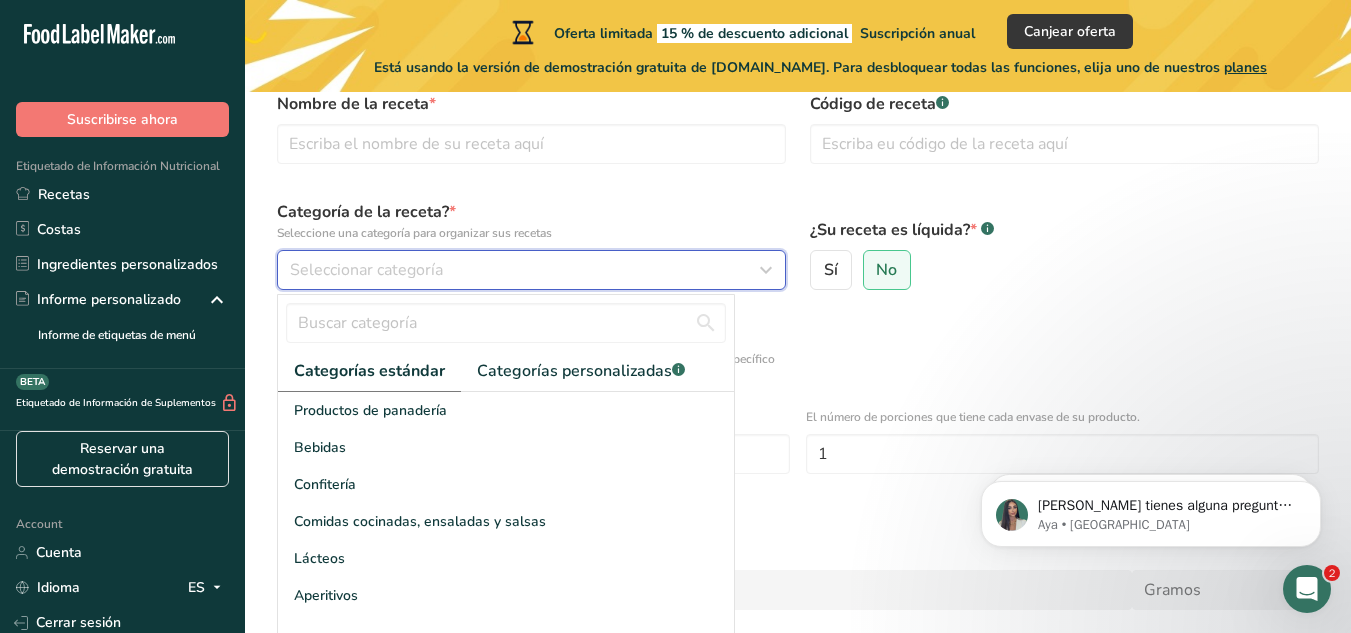 scroll, scrollTop: 278, scrollLeft: 0, axis: vertical 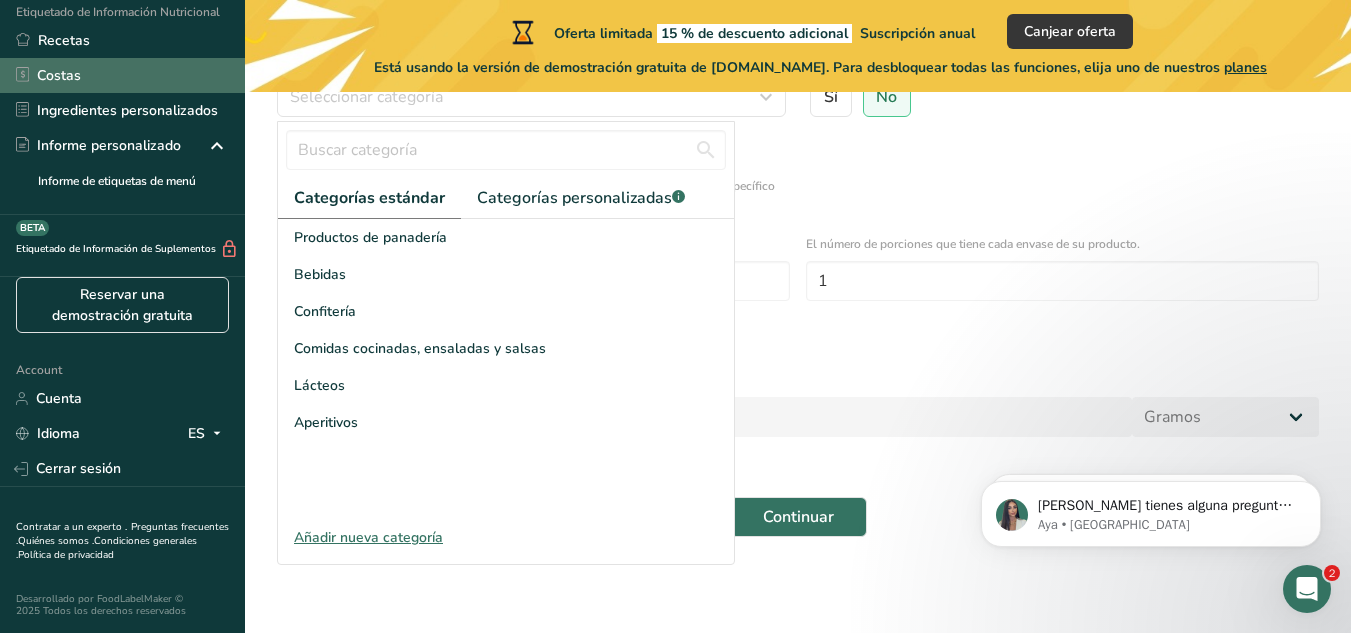 click on "Costas" at bounding box center [122, 75] 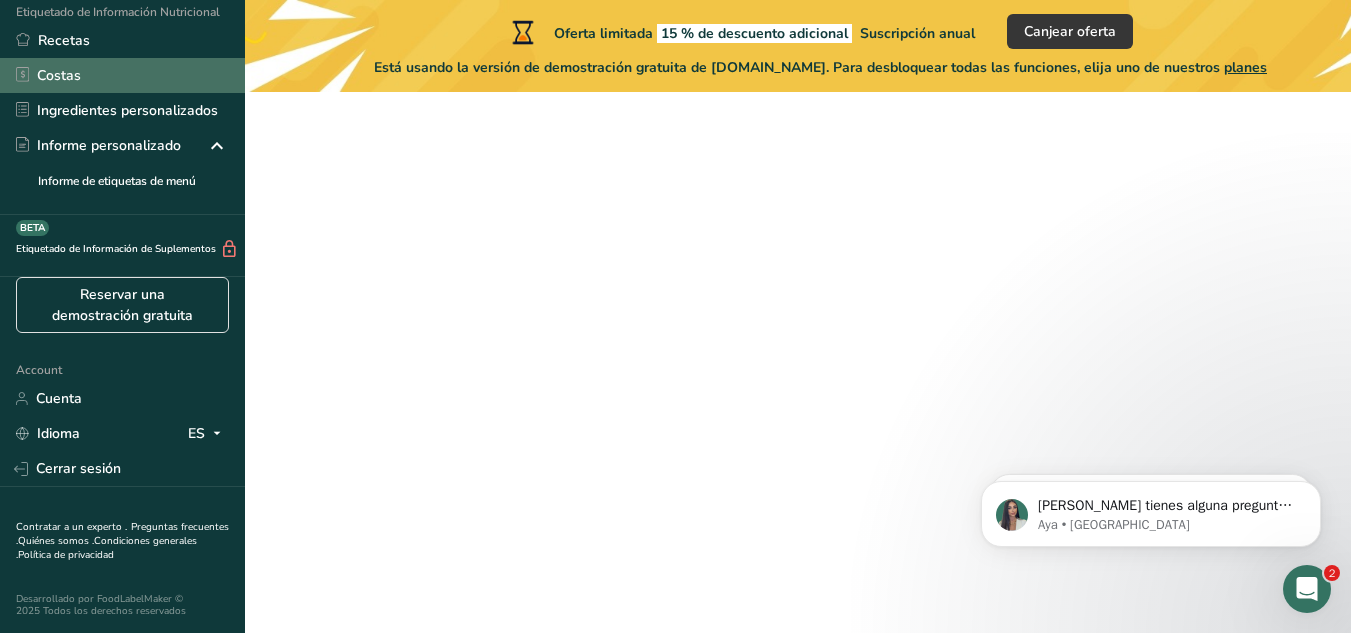 scroll, scrollTop: 0, scrollLeft: 0, axis: both 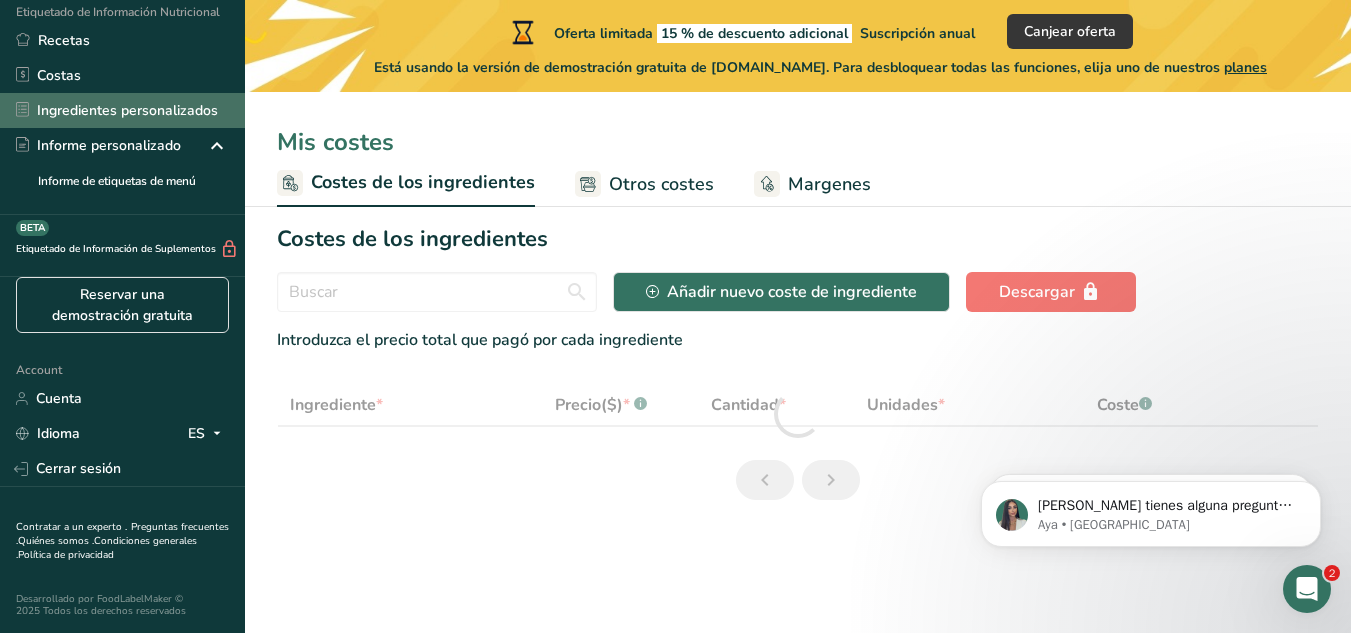 click on "Ingredientes personalizados" at bounding box center [122, 110] 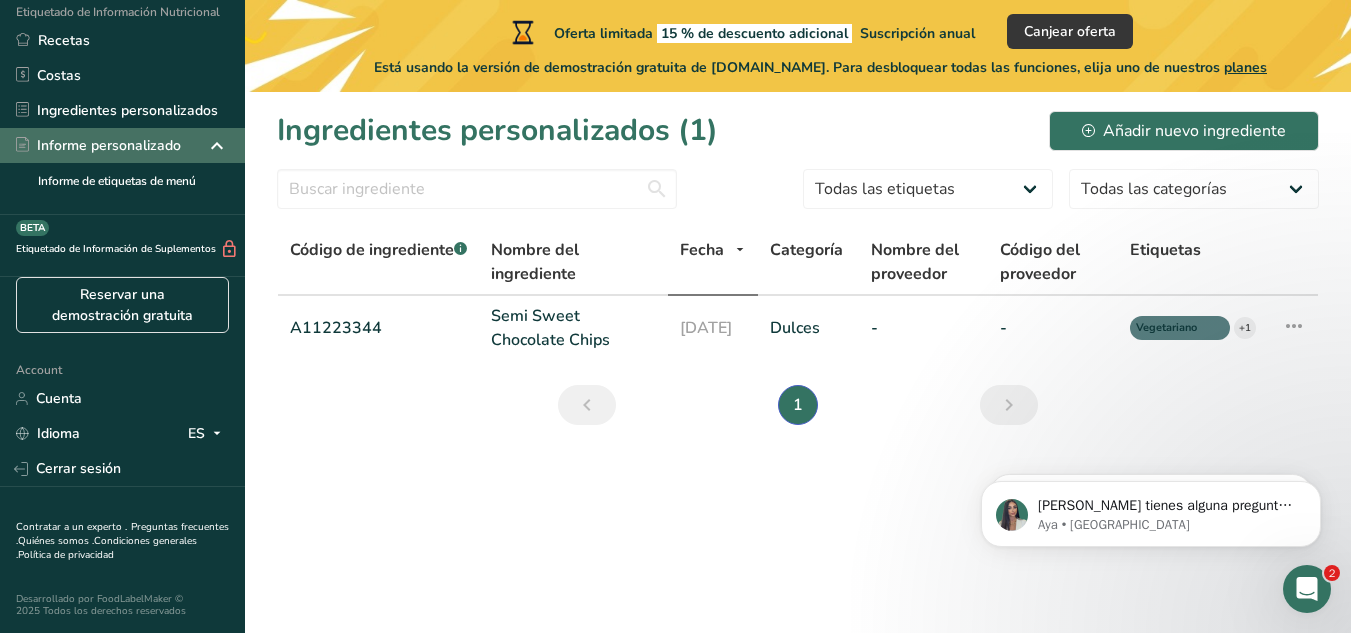 click on "Informe personalizado" at bounding box center [98, 145] 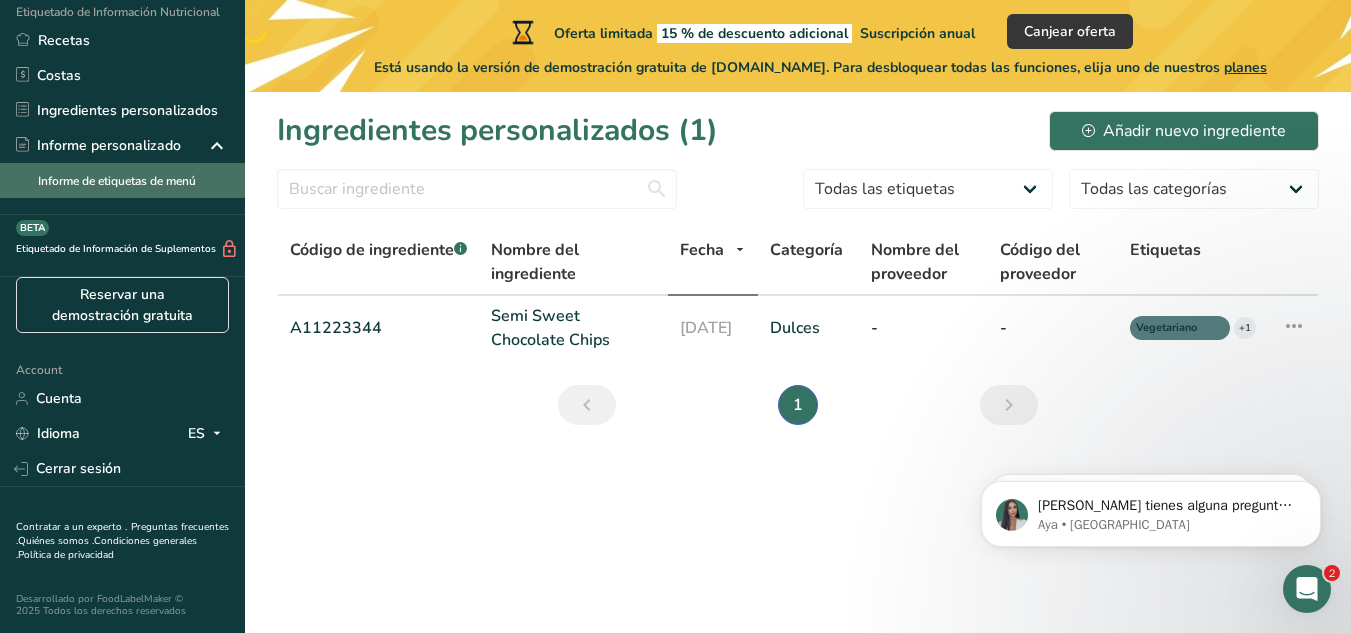 click on "Informe de etiquetas de menú" at bounding box center [122, 180] 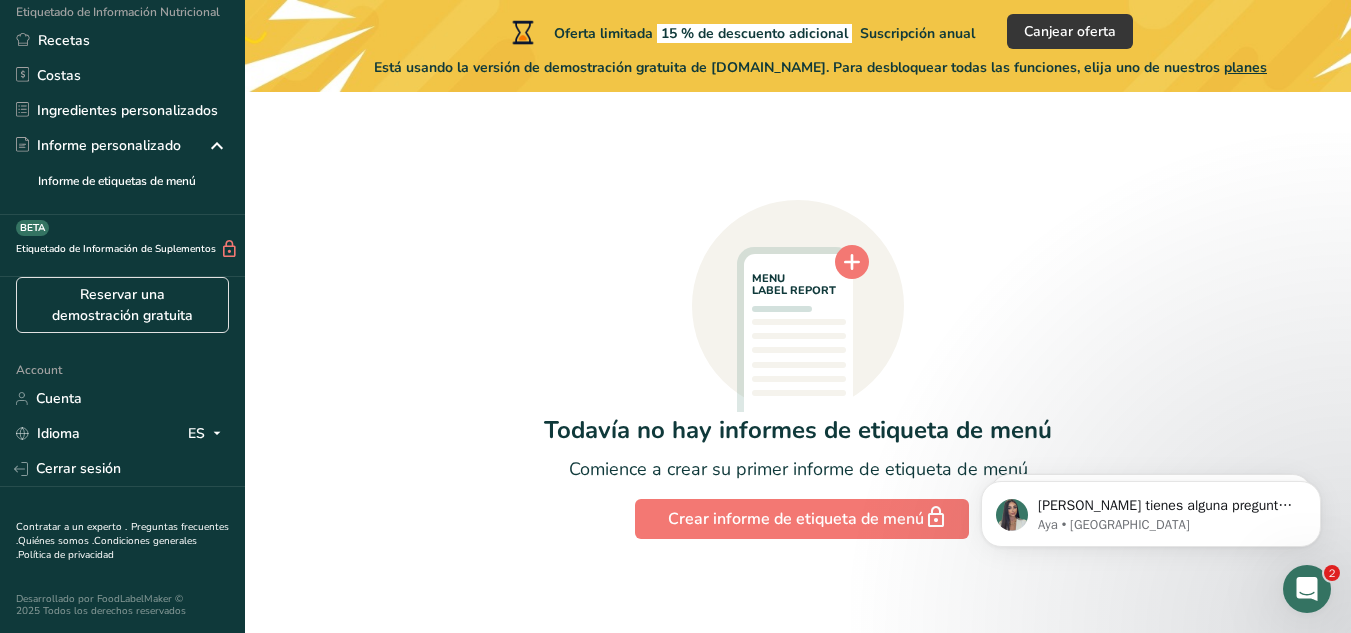 scroll, scrollTop: 111, scrollLeft: 0, axis: vertical 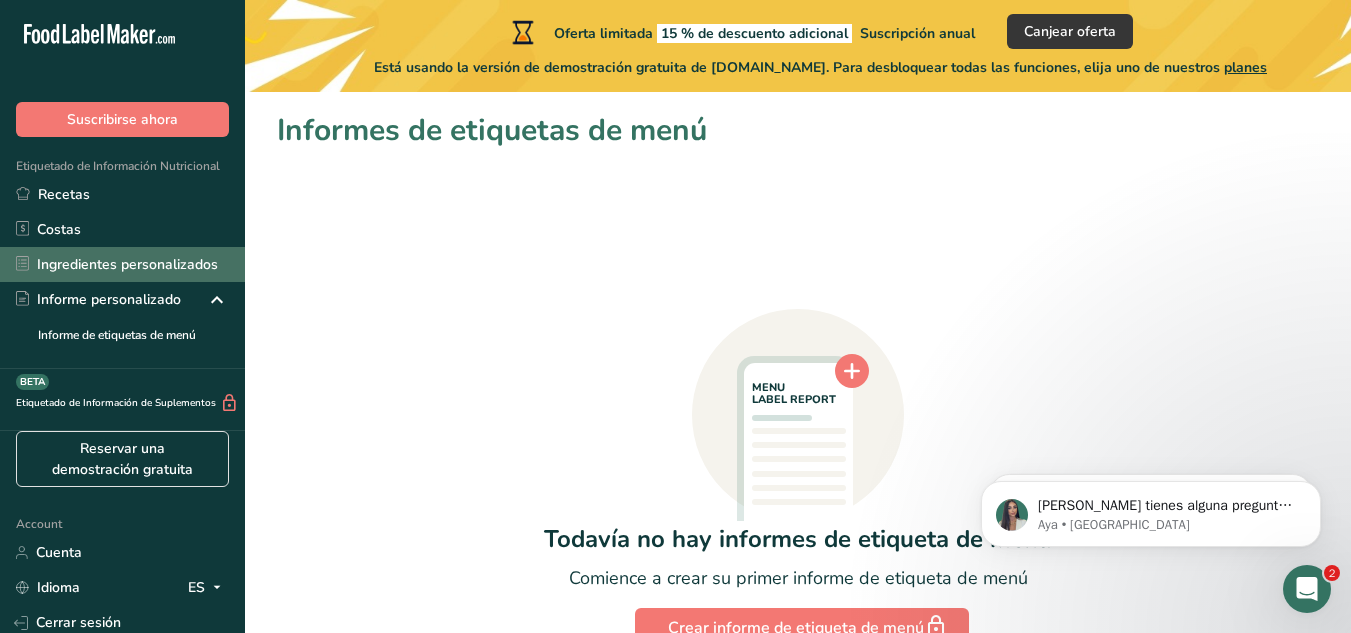 click on "Ingredientes personalizados" at bounding box center [122, 264] 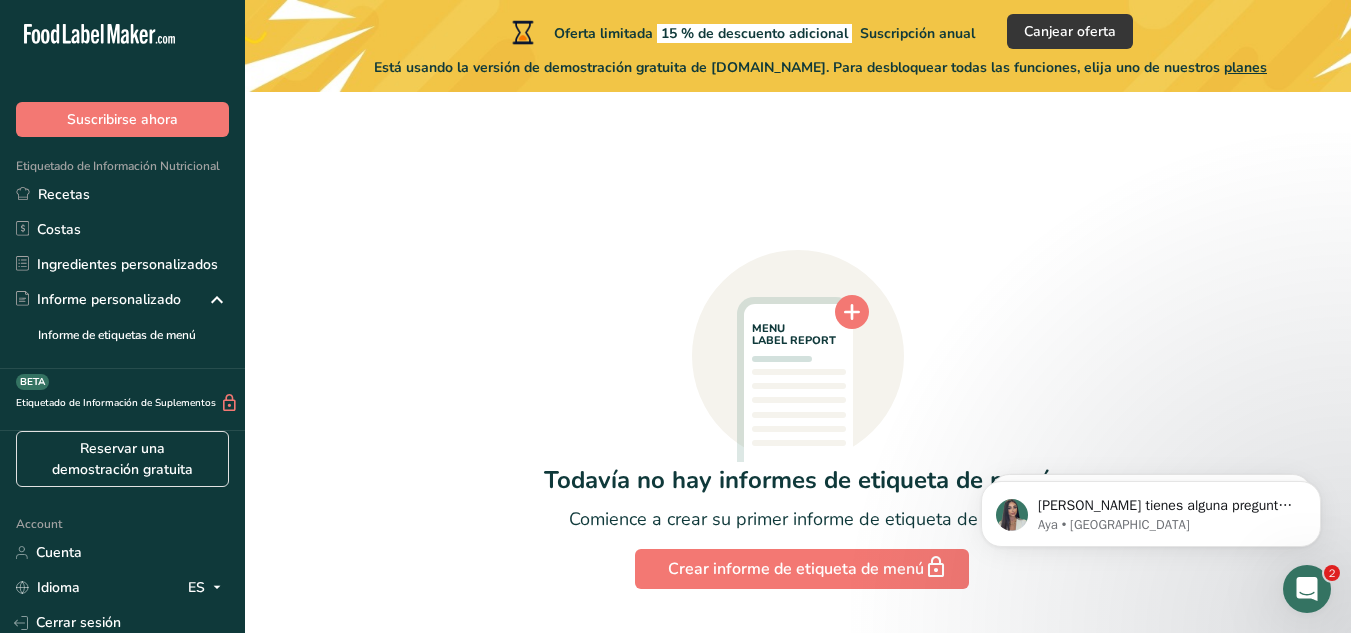 scroll, scrollTop: 111, scrollLeft: 0, axis: vertical 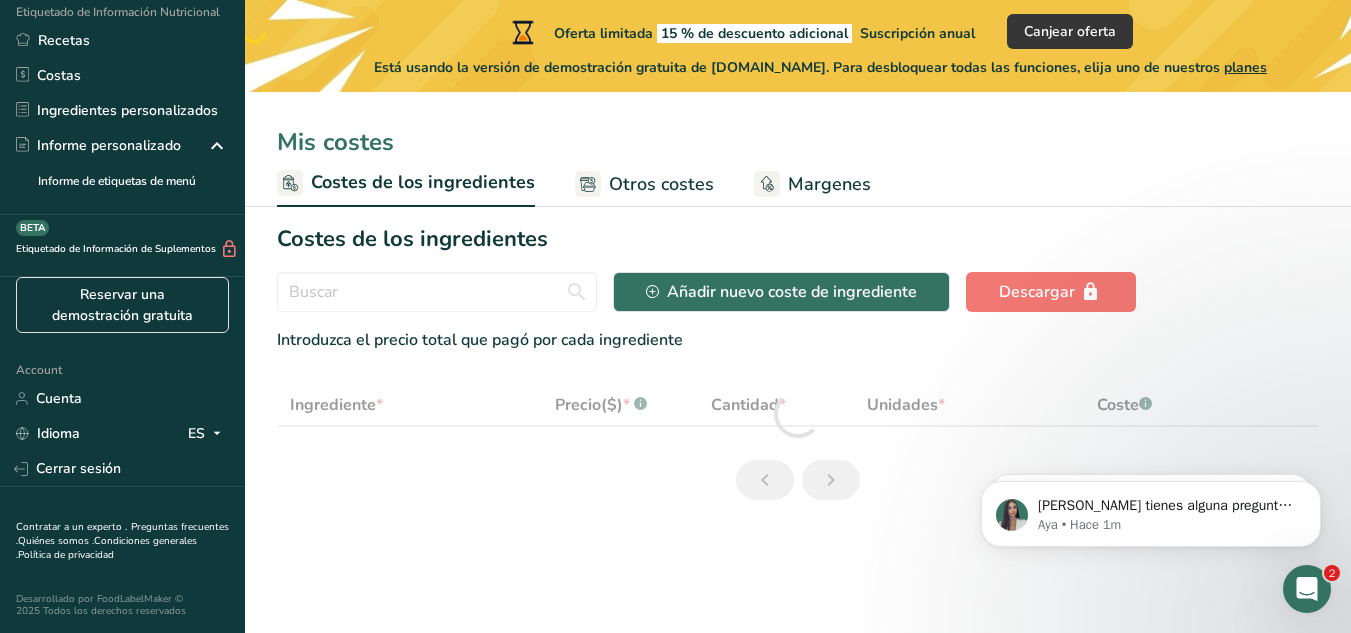 select on "1" 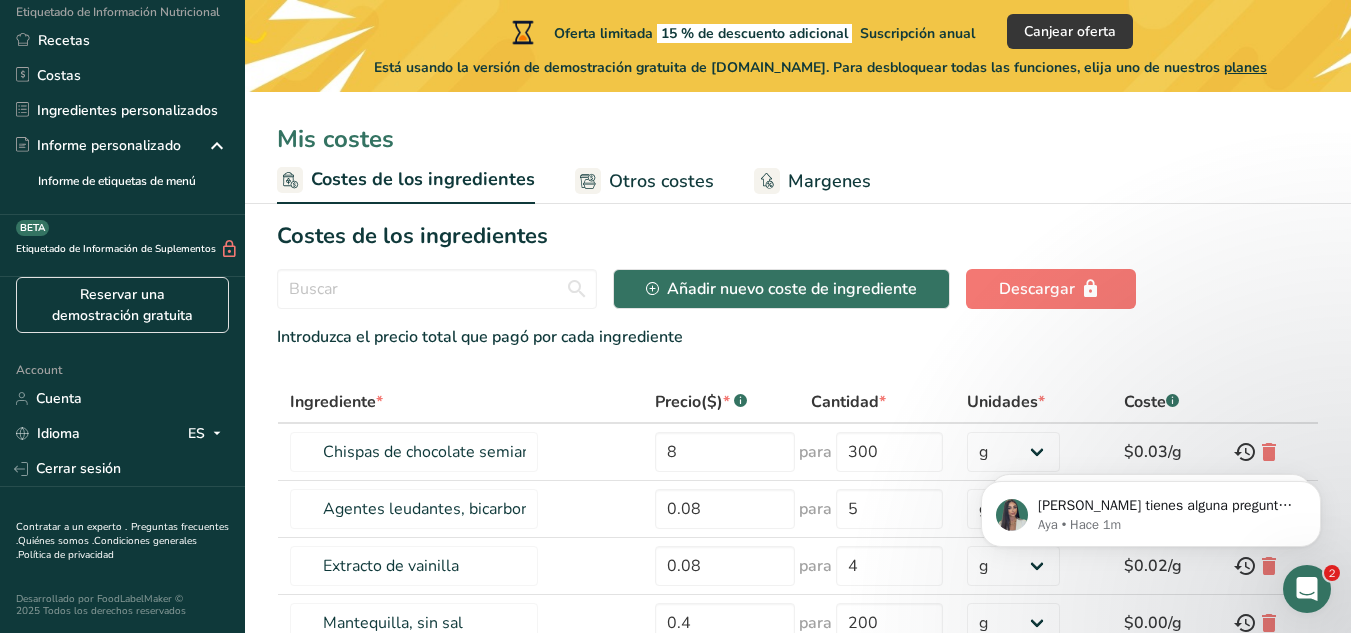 scroll, scrollTop: 0, scrollLeft: 0, axis: both 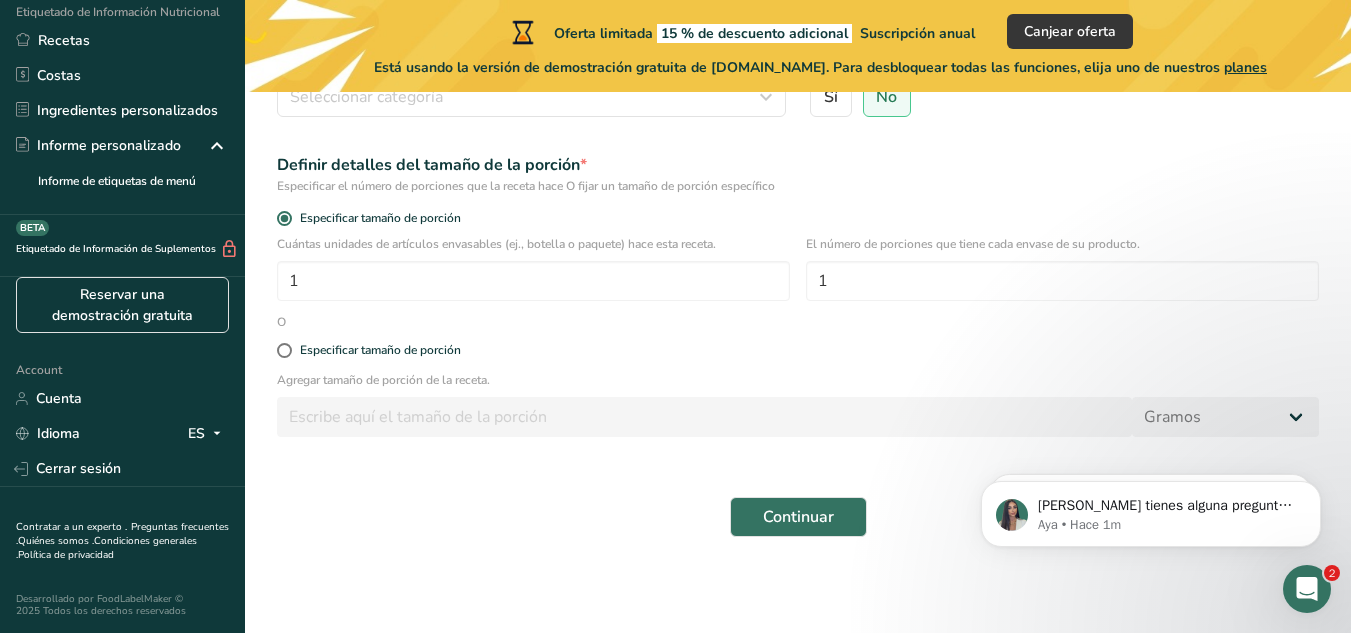 click on "Etiquetado de Información Nutricional" at bounding box center [110, 12] 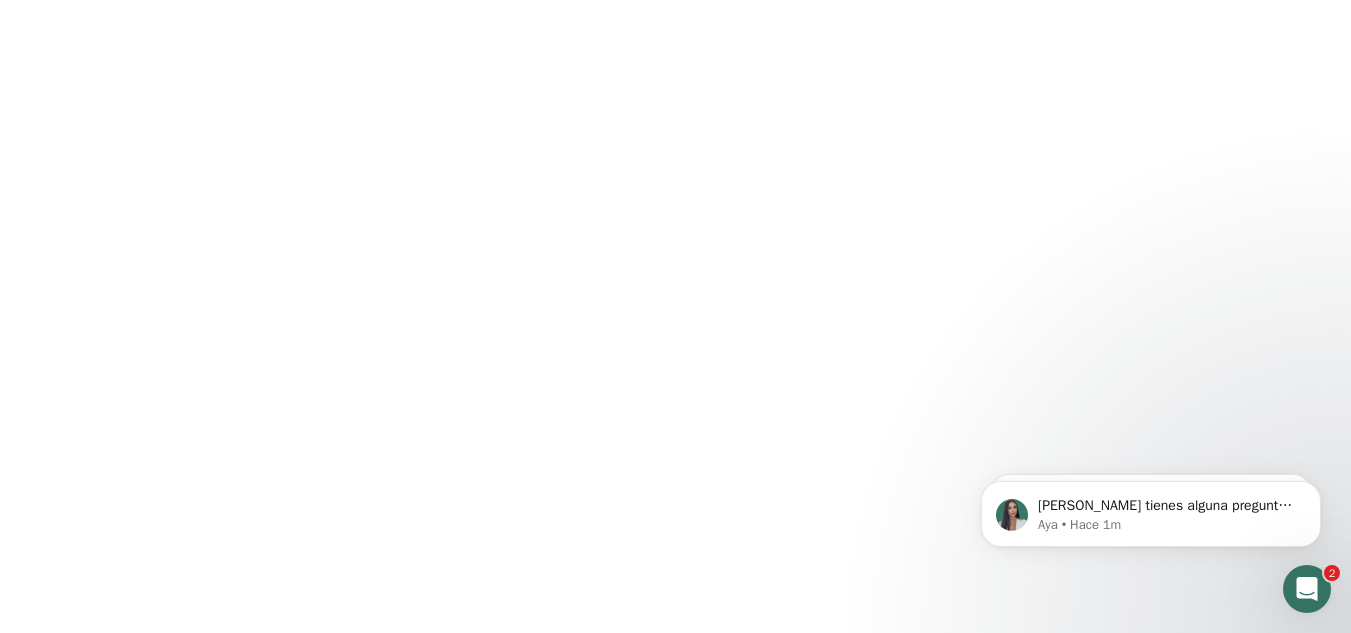 scroll, scrollTop: 38, scrollLeft: 0, axis: vertical 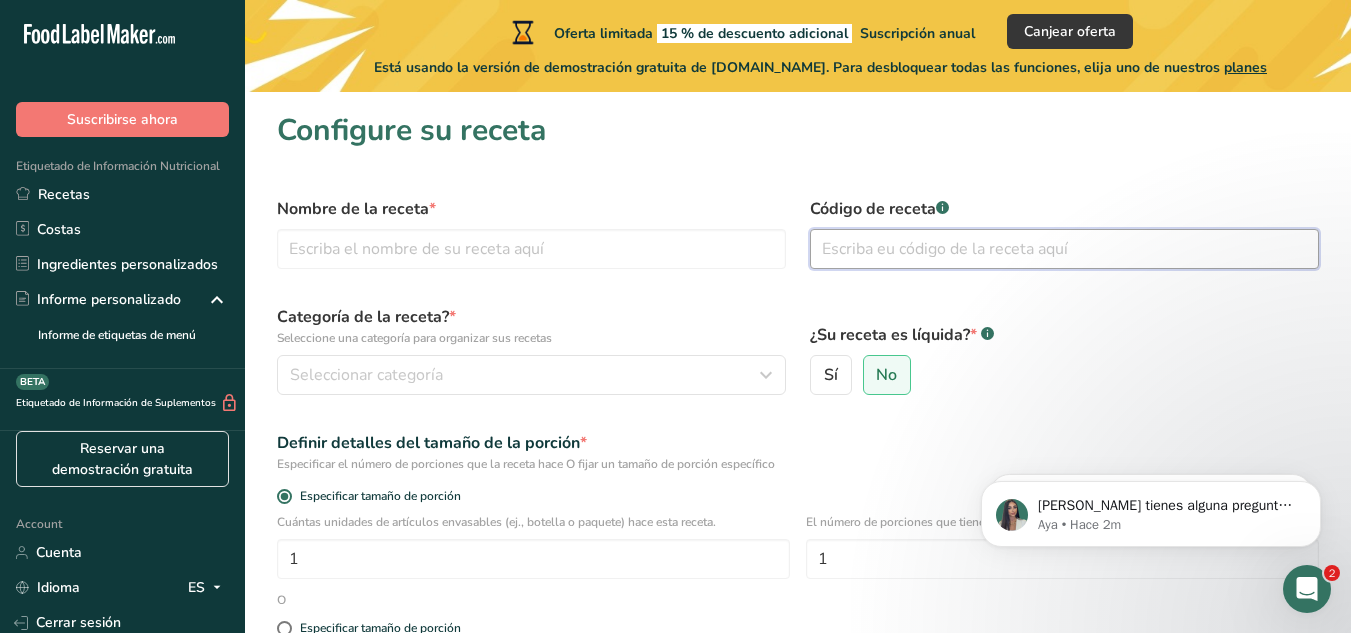 click at bounding box center (1064, 249) 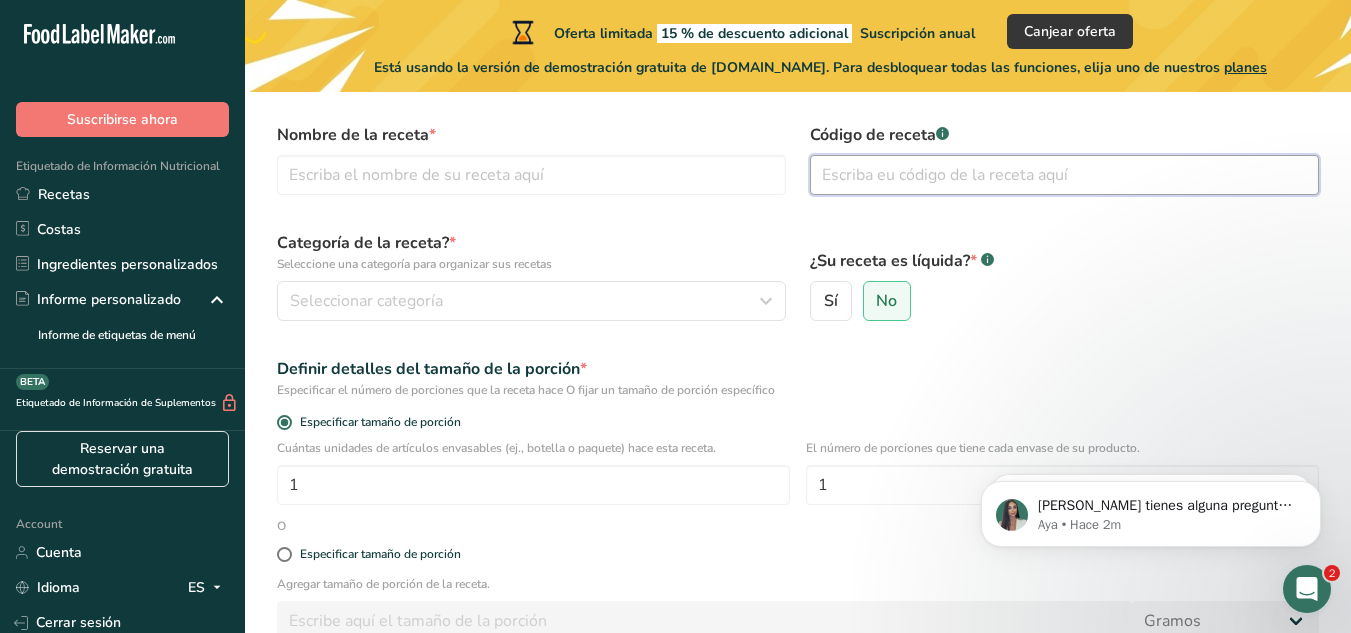 scroll, scrollTop: 278, scrollLeft: 0, axis: vertical 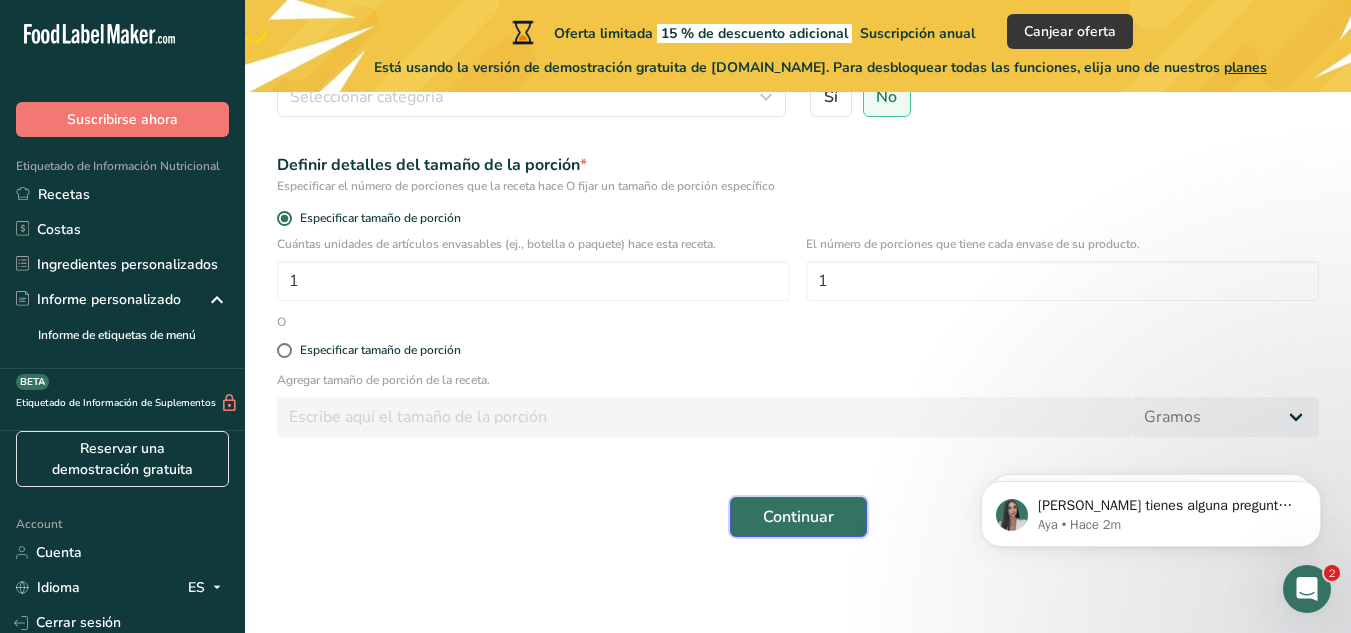click on "Continuar" at bounding box center (798, 517) 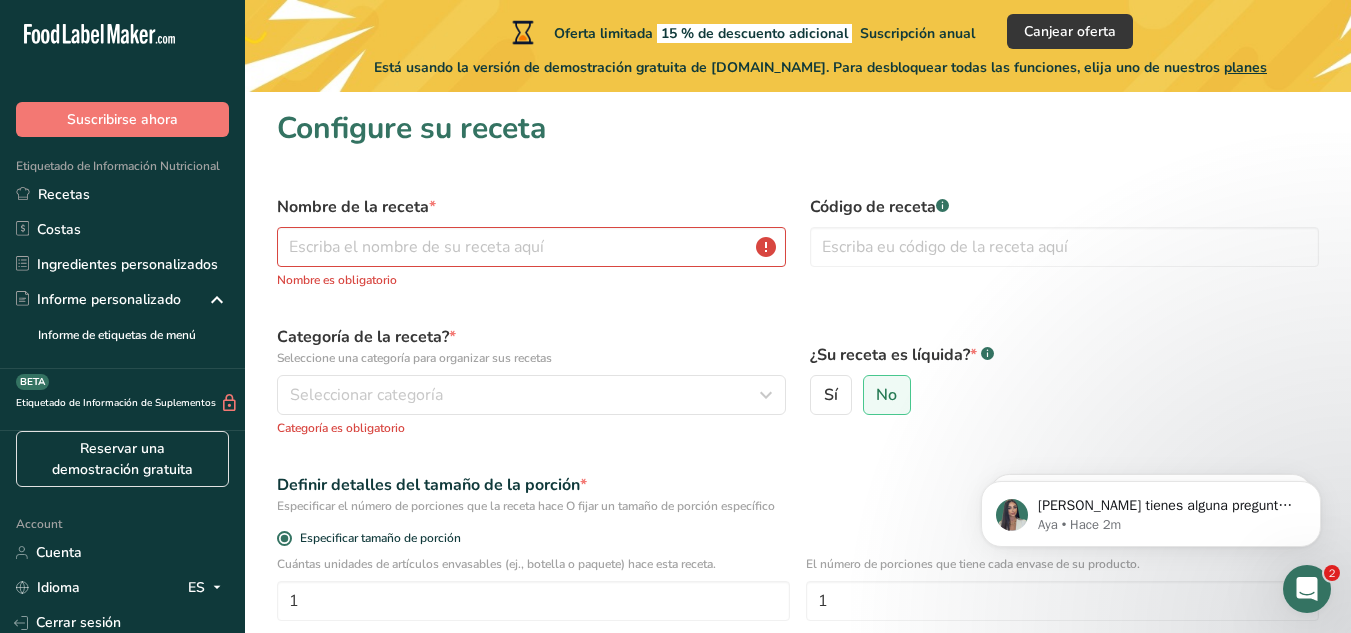scroll, scrollTop: 0, scrollLeft: 0, axis: both 